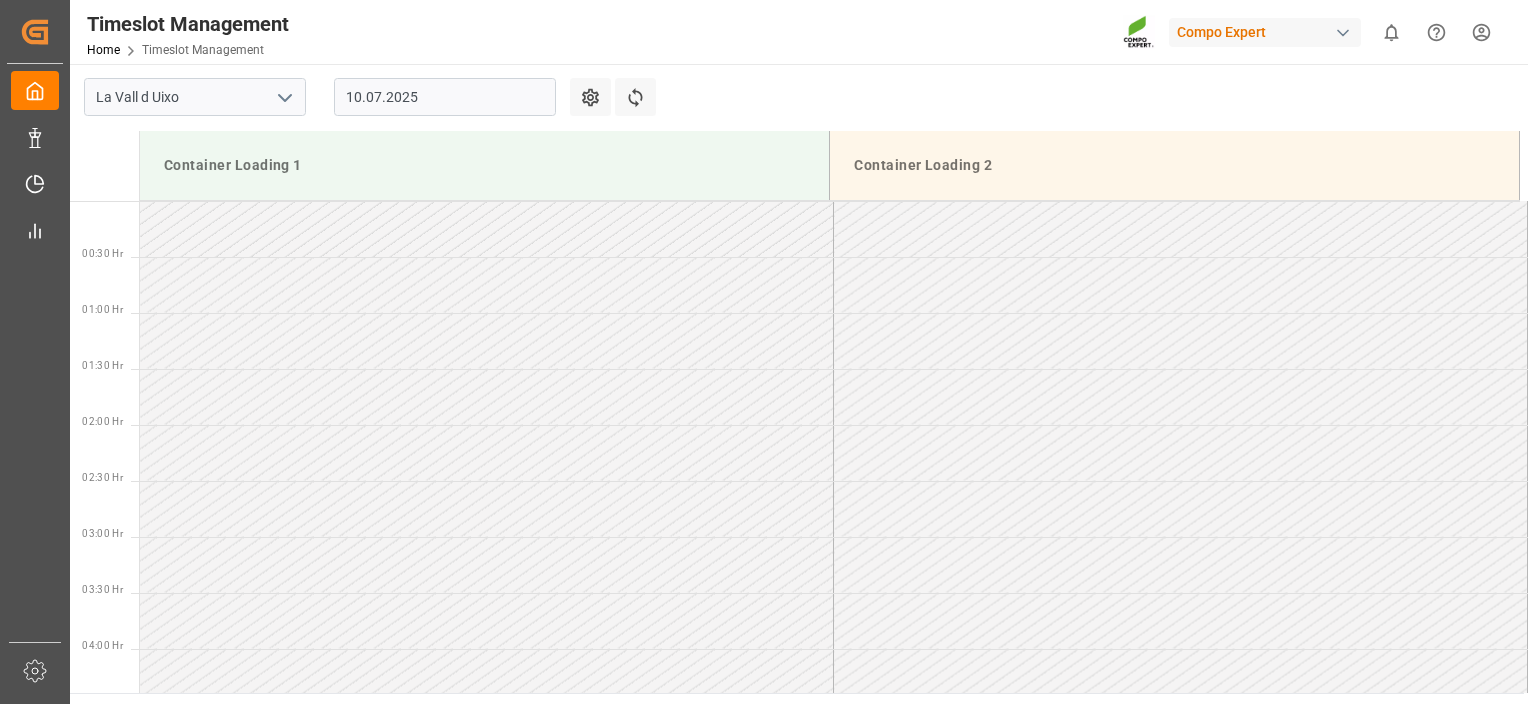 scroll, scrollTop: 0, scrollLeft: 0, axis: both 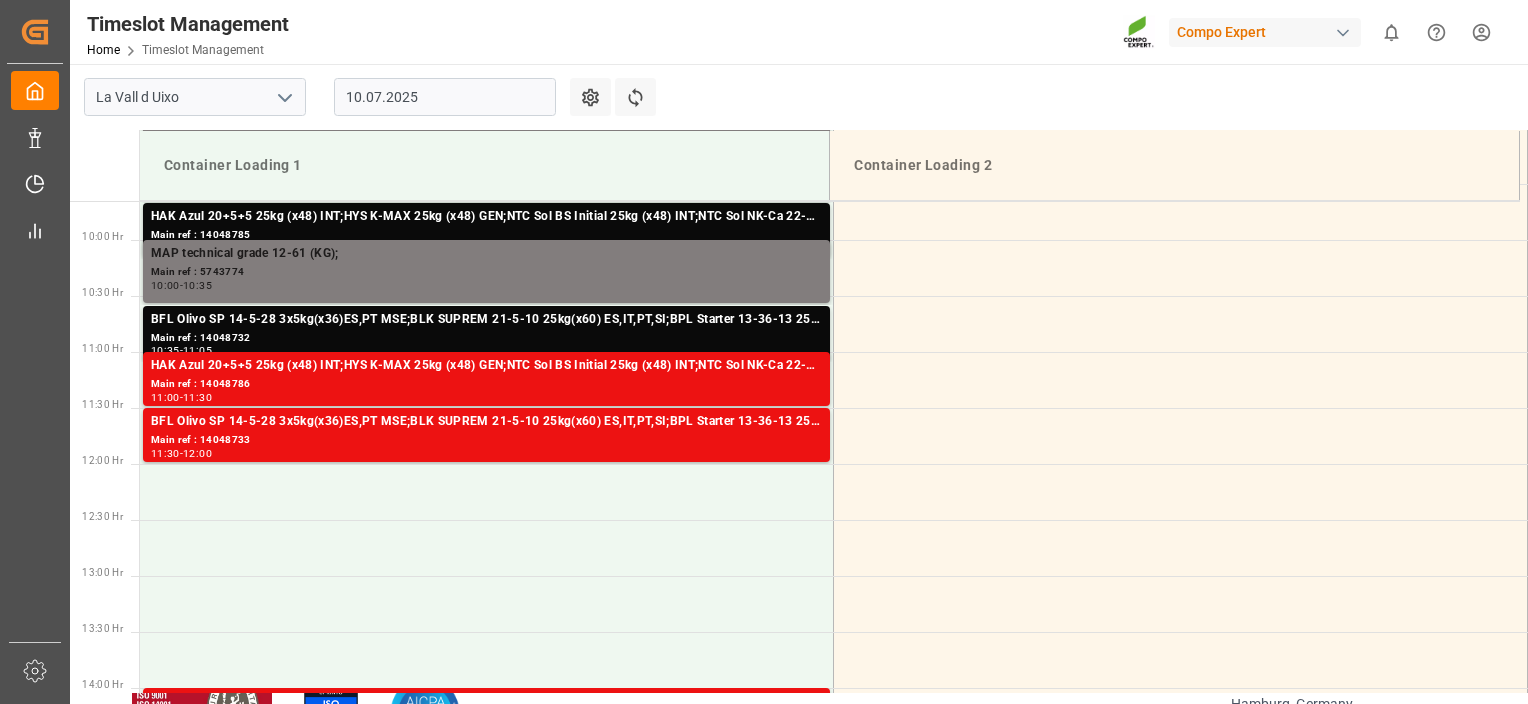 click on "10.07.2025" at bounding box center (445, 97) 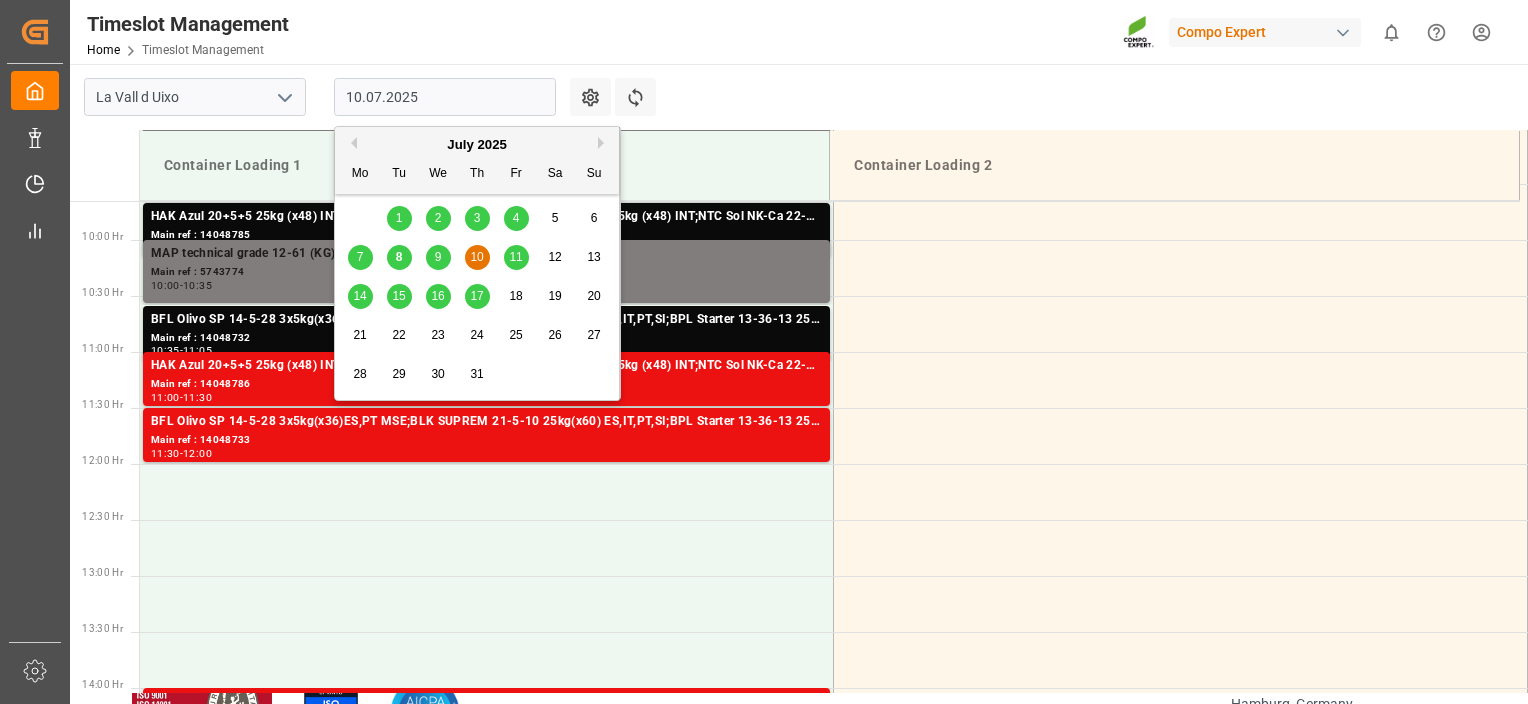 click on "9" at bounding box center (438, 258) 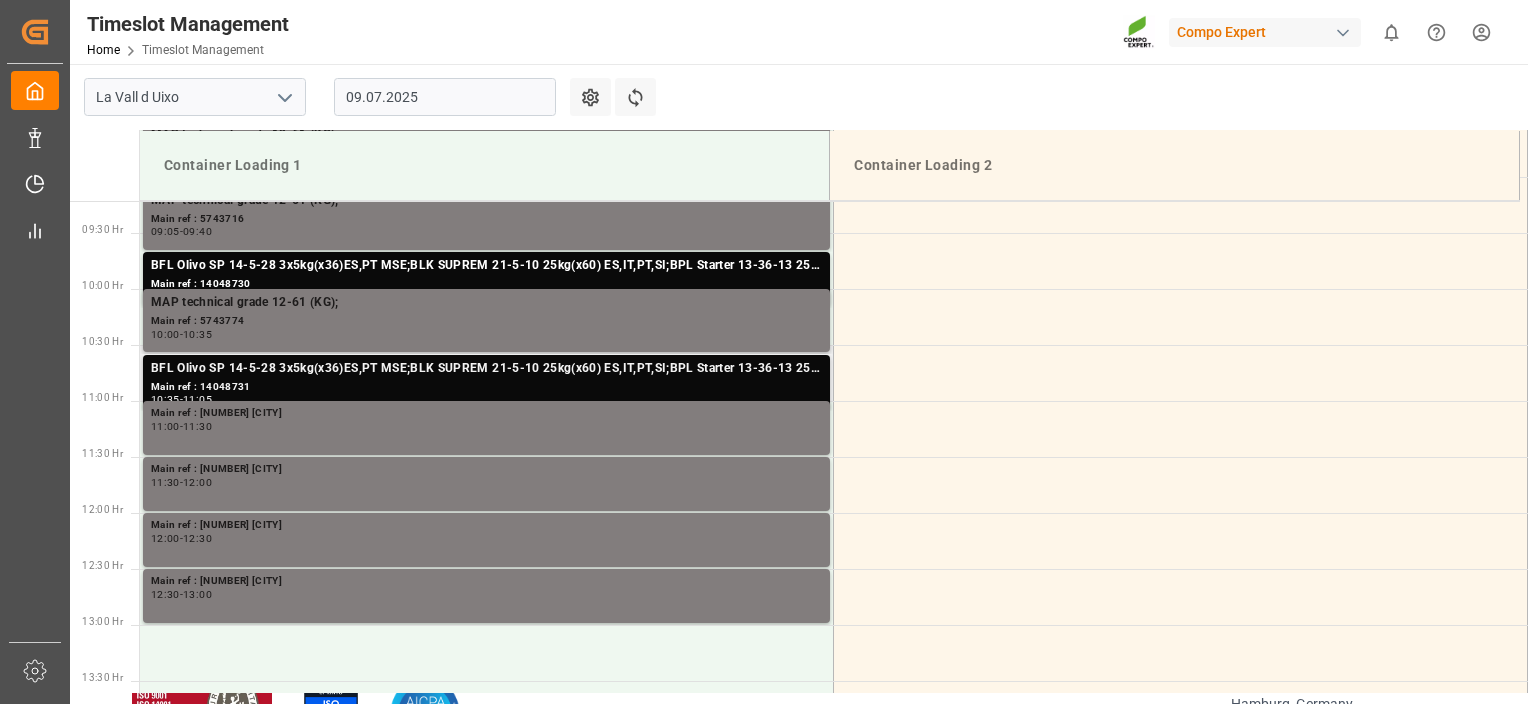 scroll, scrollTop: 1007, scrollLeft: 0, axis: vertical 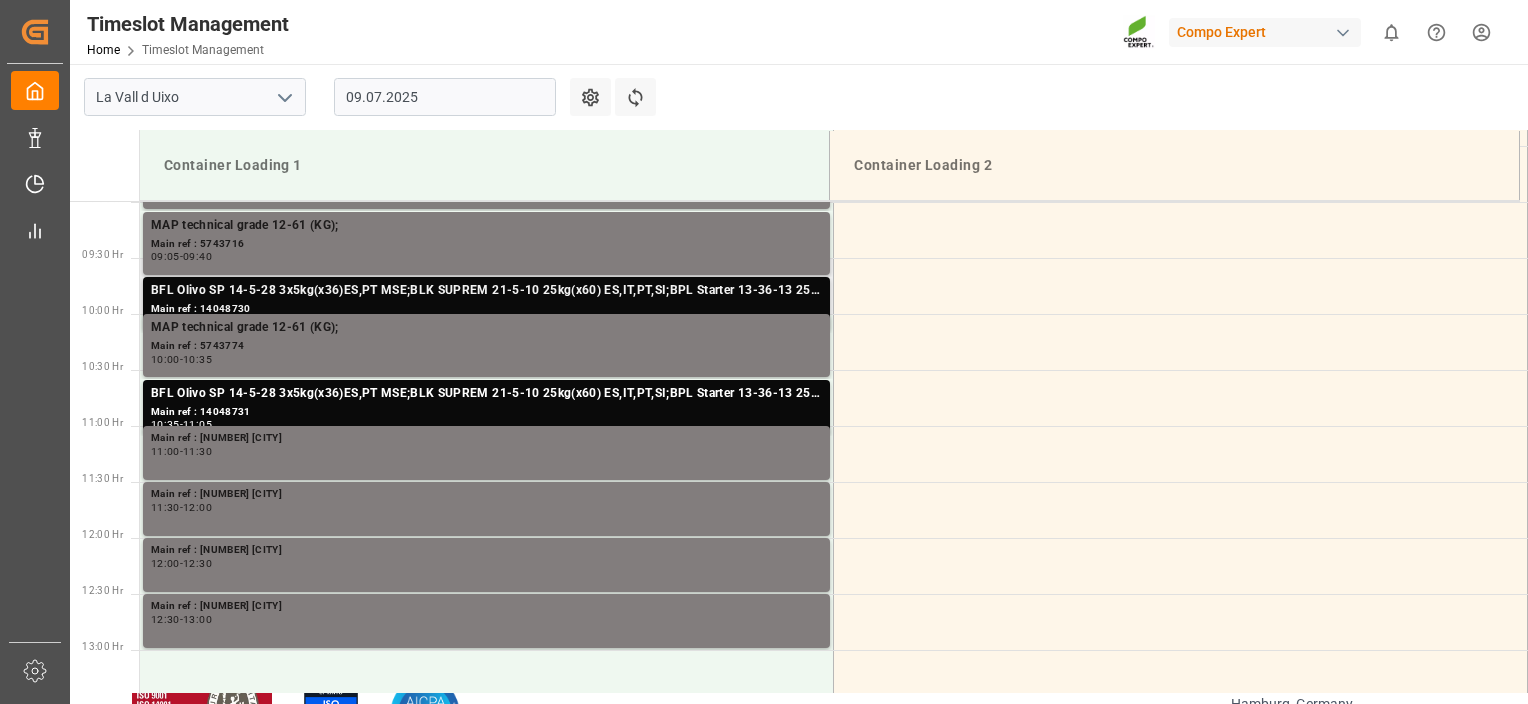 click on "BFL Olivo SP 14-5-28 3x5kg(x36)ES,PT MSE;BLK SUPREM 21-5-10 25kg(x60) ES,IT,PT,SI;BPL Starter 13-36-13 25kg (x48) GEN;NTC Sol 9-0-43 25kg (x48) GEN;NTC SOLUB BS 4-0-40 25KG (X48) WW;BPL Black 18-18-18 25kg (x48) INT MSE;HAK Cal + NPK 14-6-15(+15) 25Kg (x42) WW;BPL Starter 13-36-13 25kg (x48) GEN;NTC SOLUB BS 4-0-40 25KG (X48) WW;HAK Cal + K 14-5-24+10 25 Kg (x42) WW;" at bounding box center (486, 160) 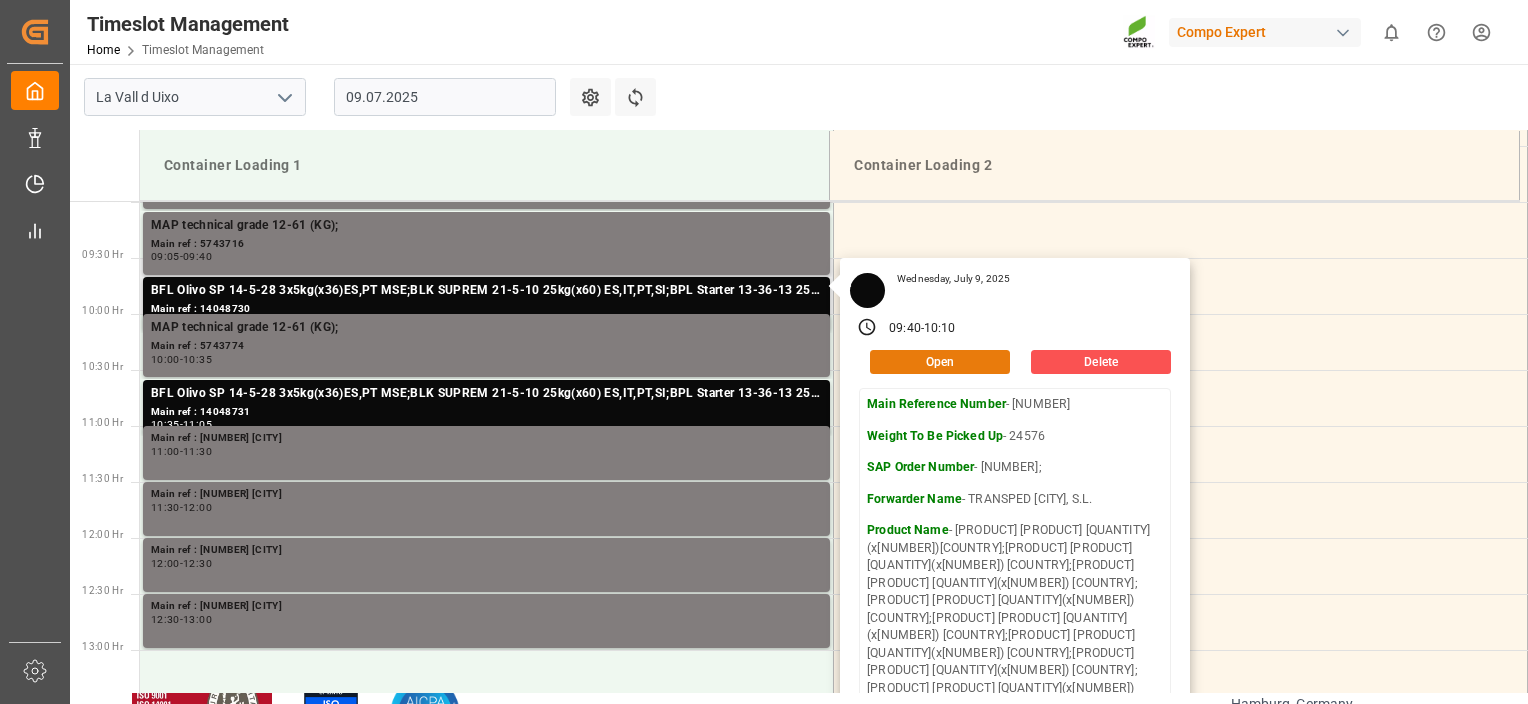 click on "Open" at bounding box center [940, 362] 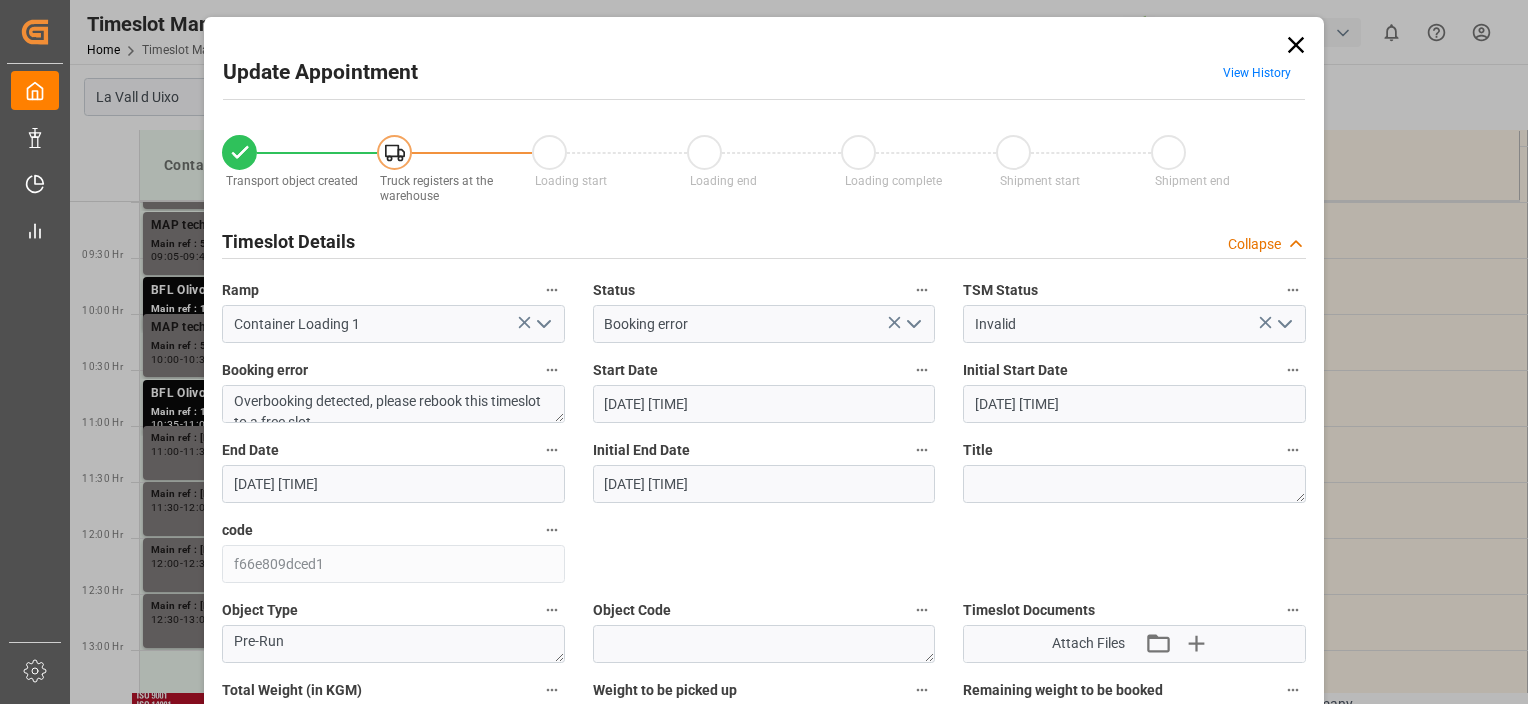 click on "[DATE] [TIME]" at bounding box center [764, 404] 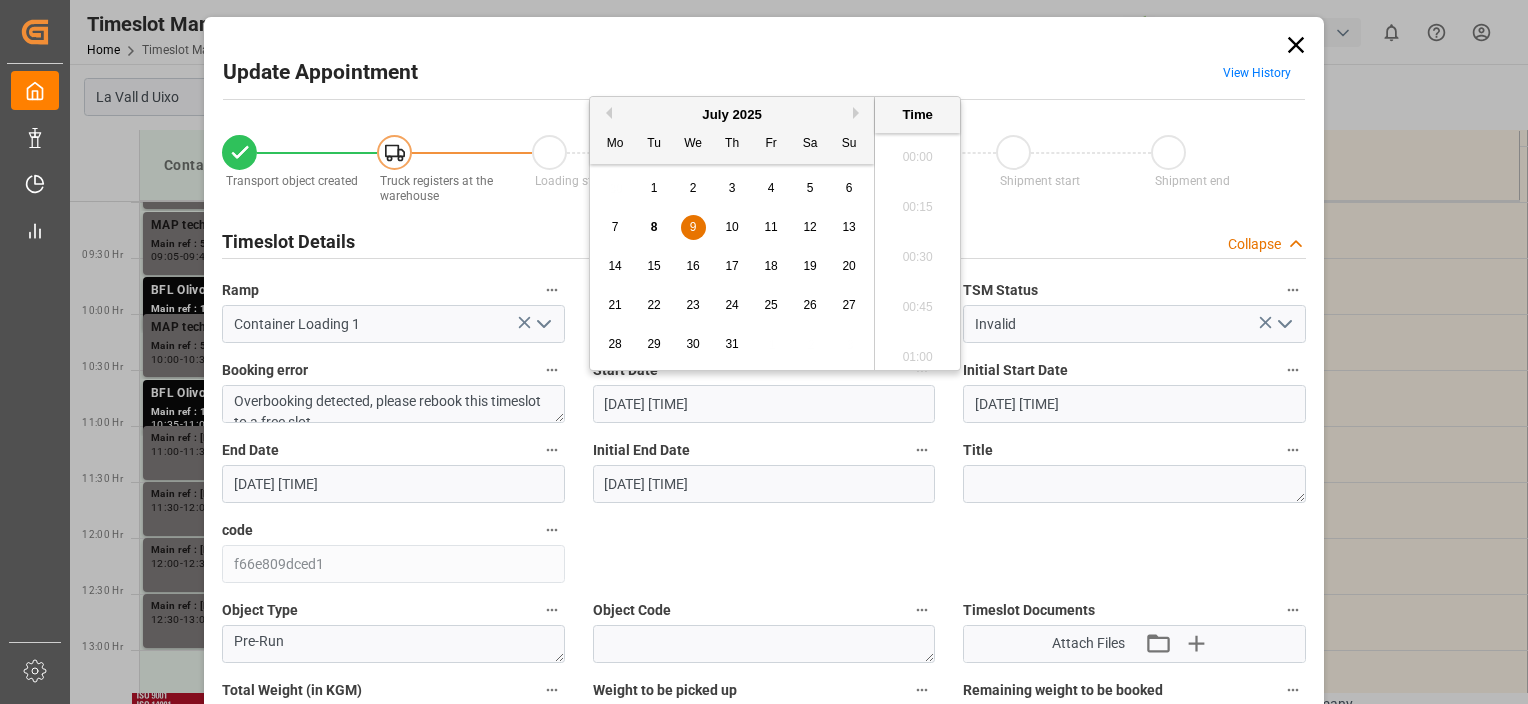 scroll, scrollTop: 1806, scrollLeft: 0, axis: vertical 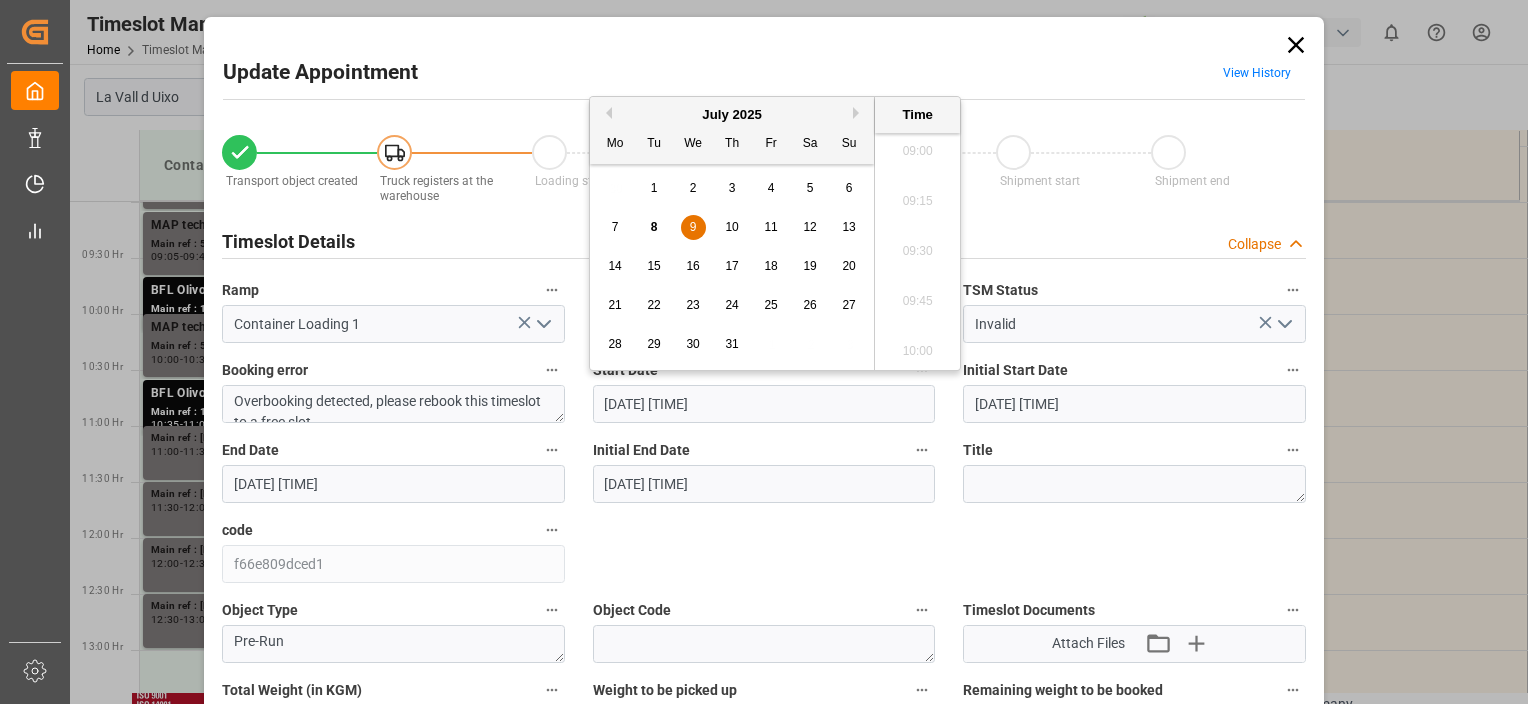 click on "10" at bounding box center (732, 228) 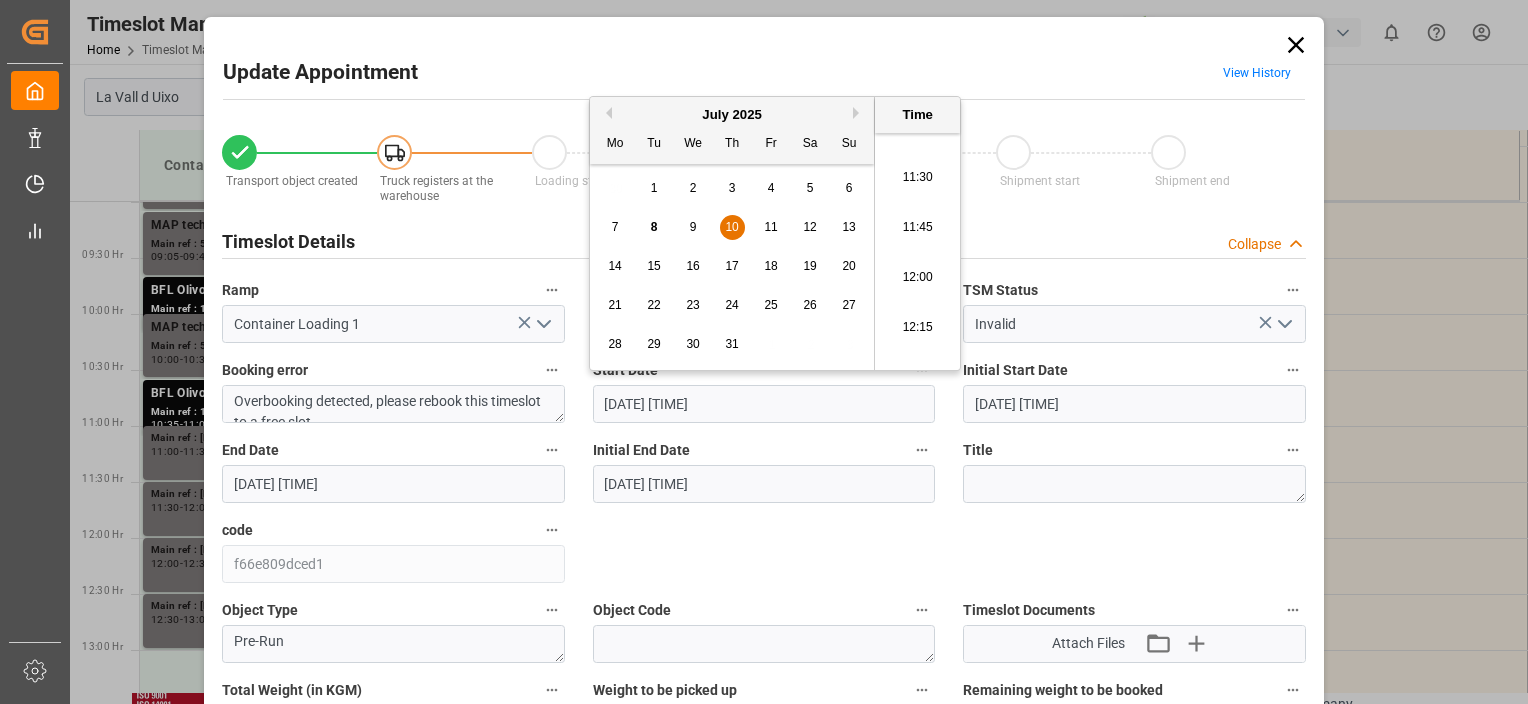 scroll, scrollTop: 2306, scrollLeft: 0, axis: vertical 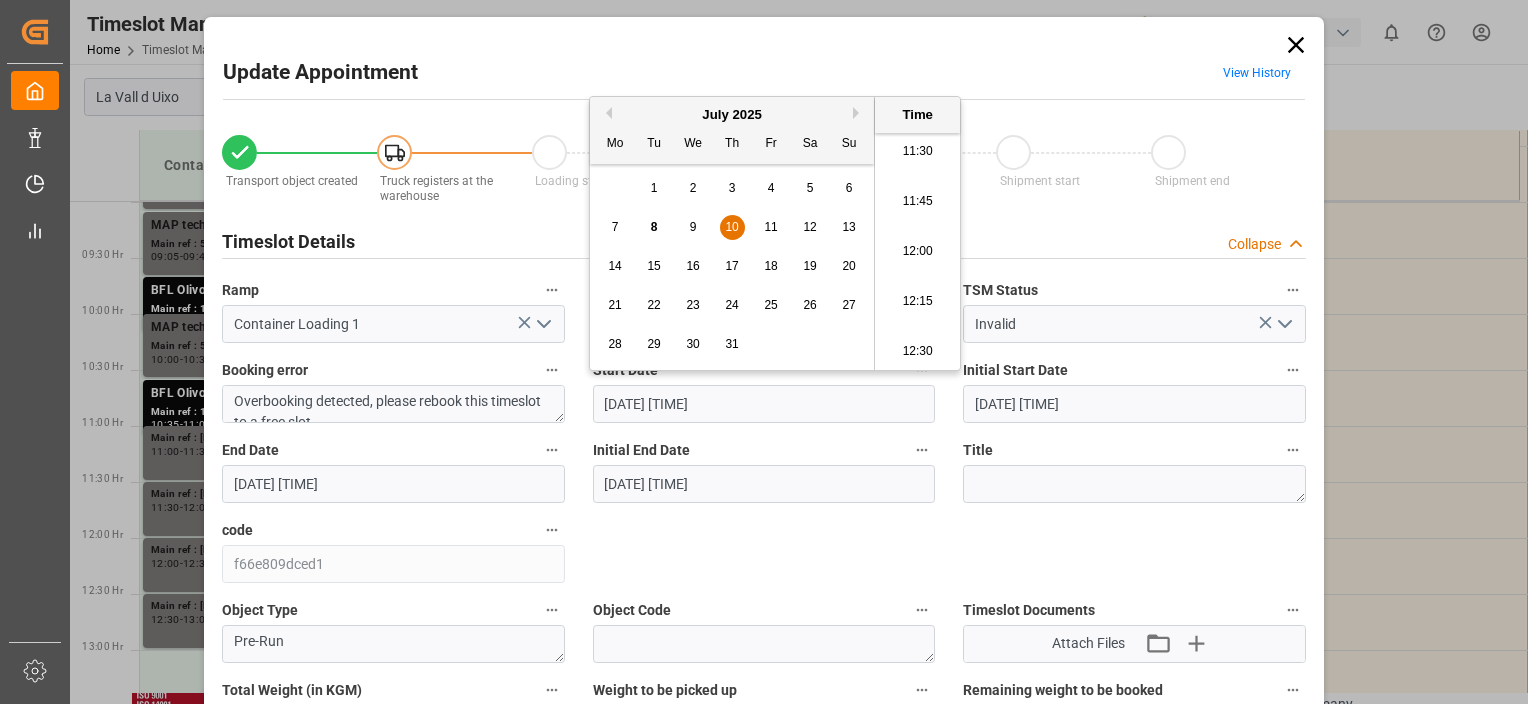click on "12:00" at bounding box center (917, 252) 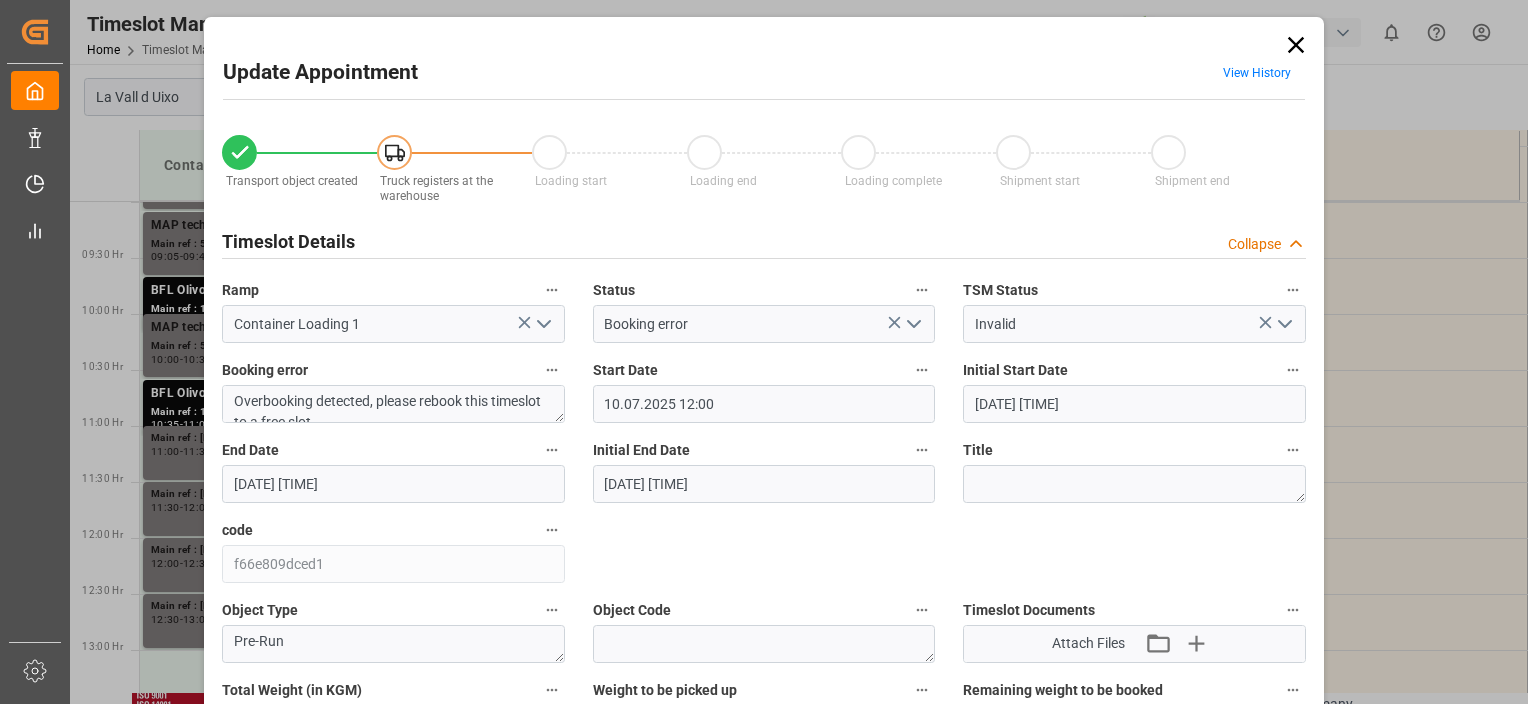 click on "[DATE] [TIME]" at bounding box center (393, 484) 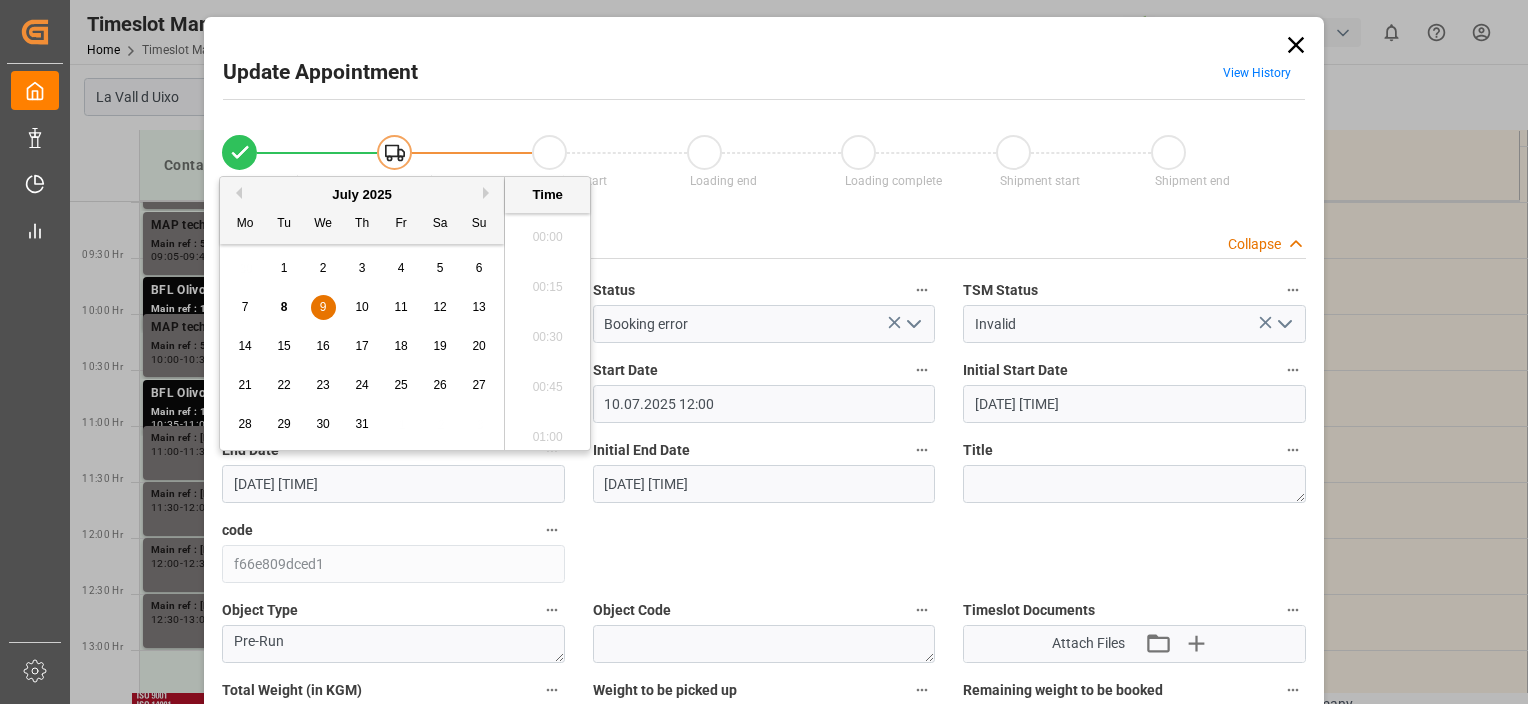 scroll, scrollTop: 1906, scrollLeft: 0, axis: vertical 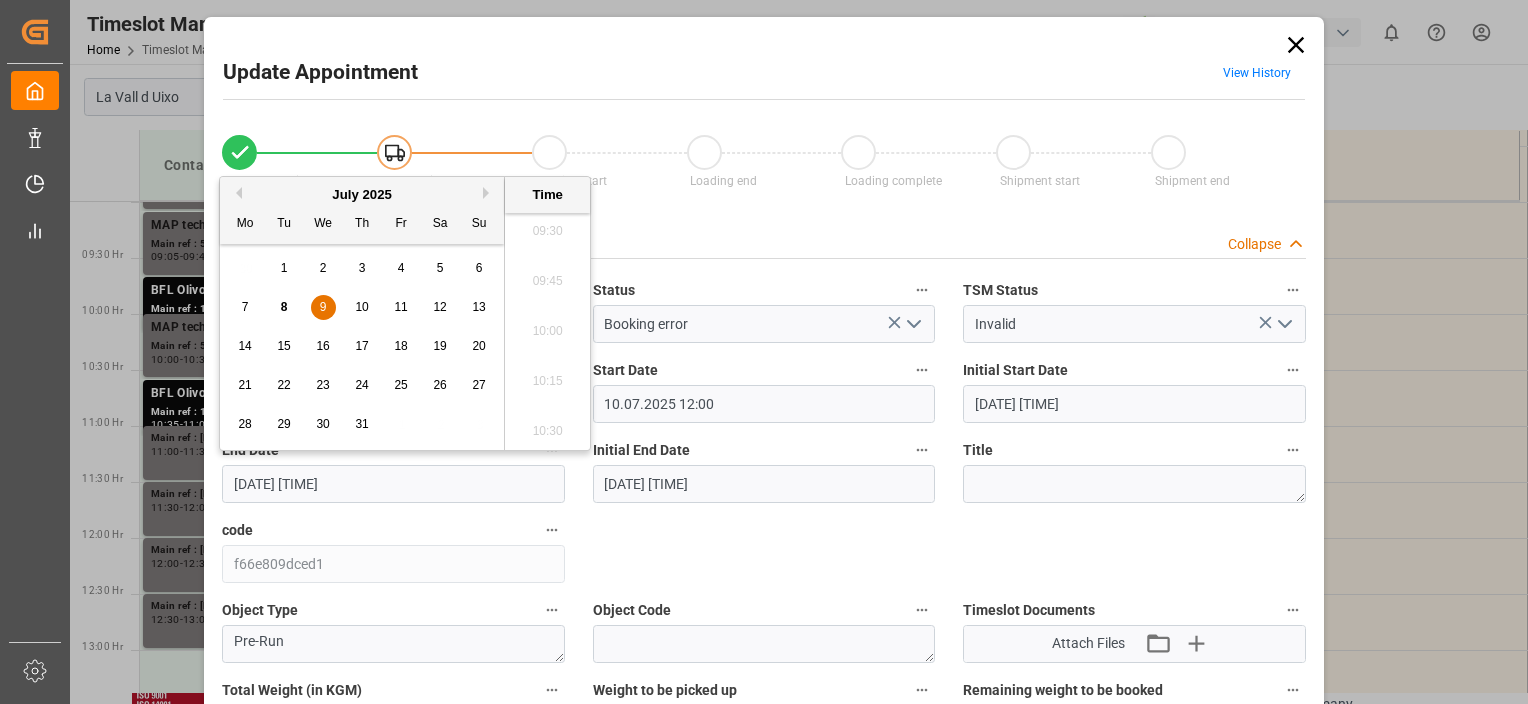 drag, startPoint x: 364, startPoint y: 306, endPoint x: 521, endPoint y: 275, distance: 160.03125 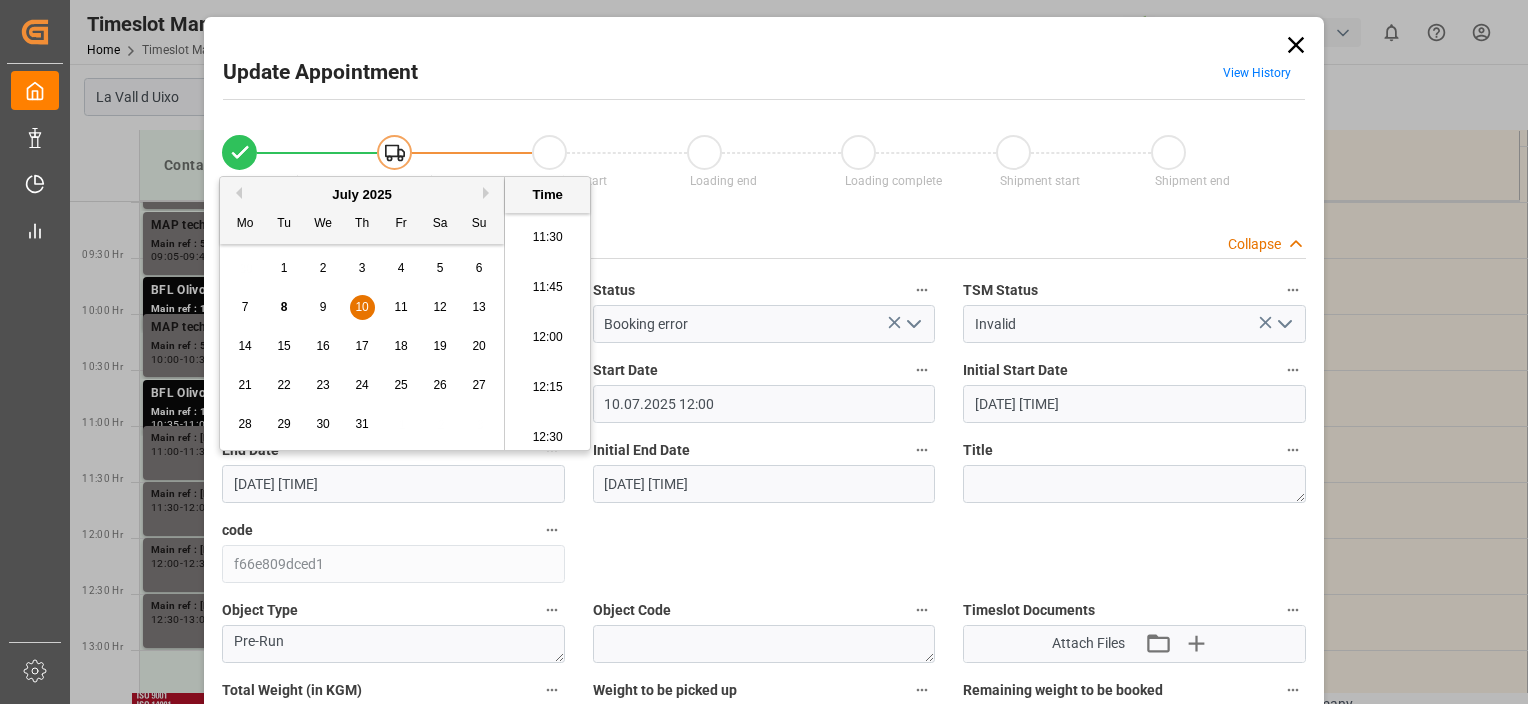 scroll, scrollTop: 2406, scrollLeft: 0, axis: vertical 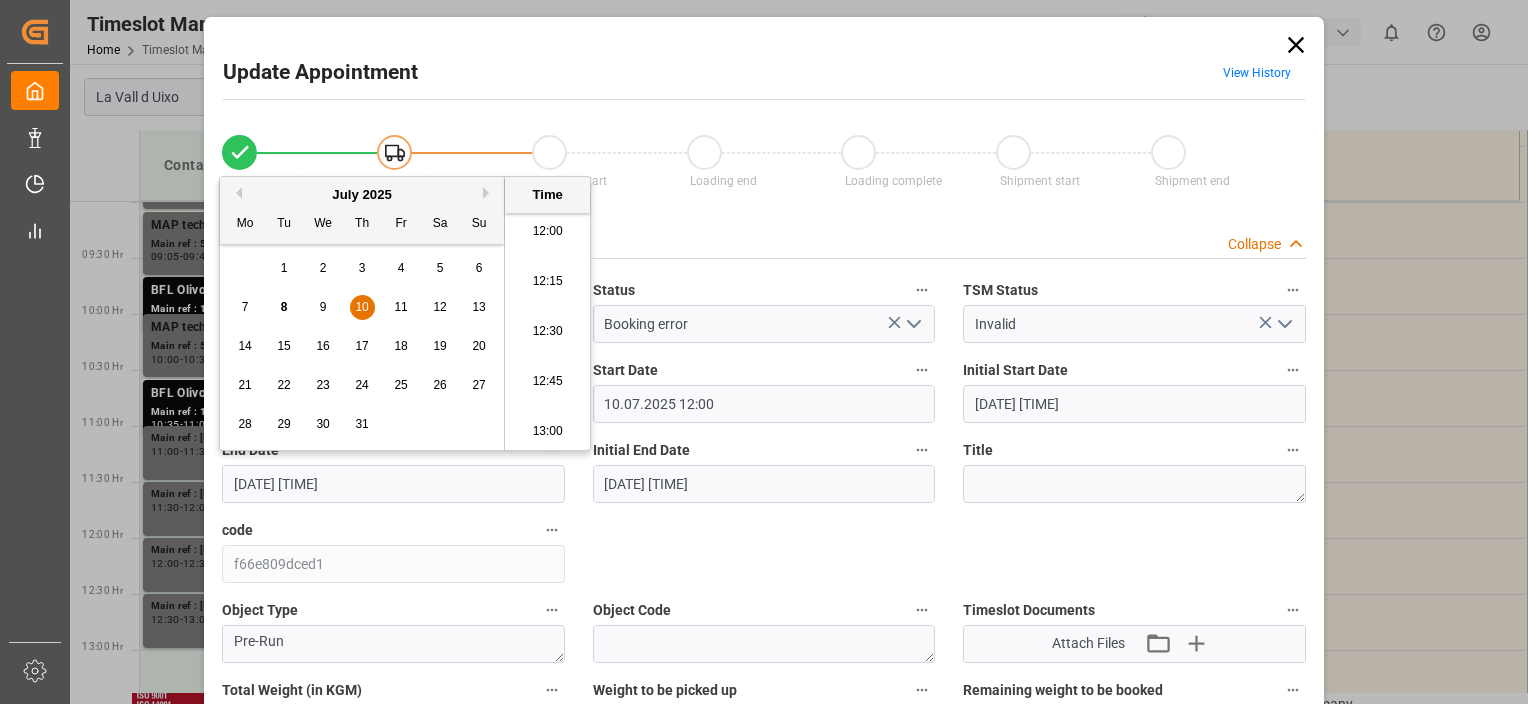 drag, startPoint x: 548, startPoint y: 337, endPoint x: 784, endPoint y: 383, distance: 240.44125 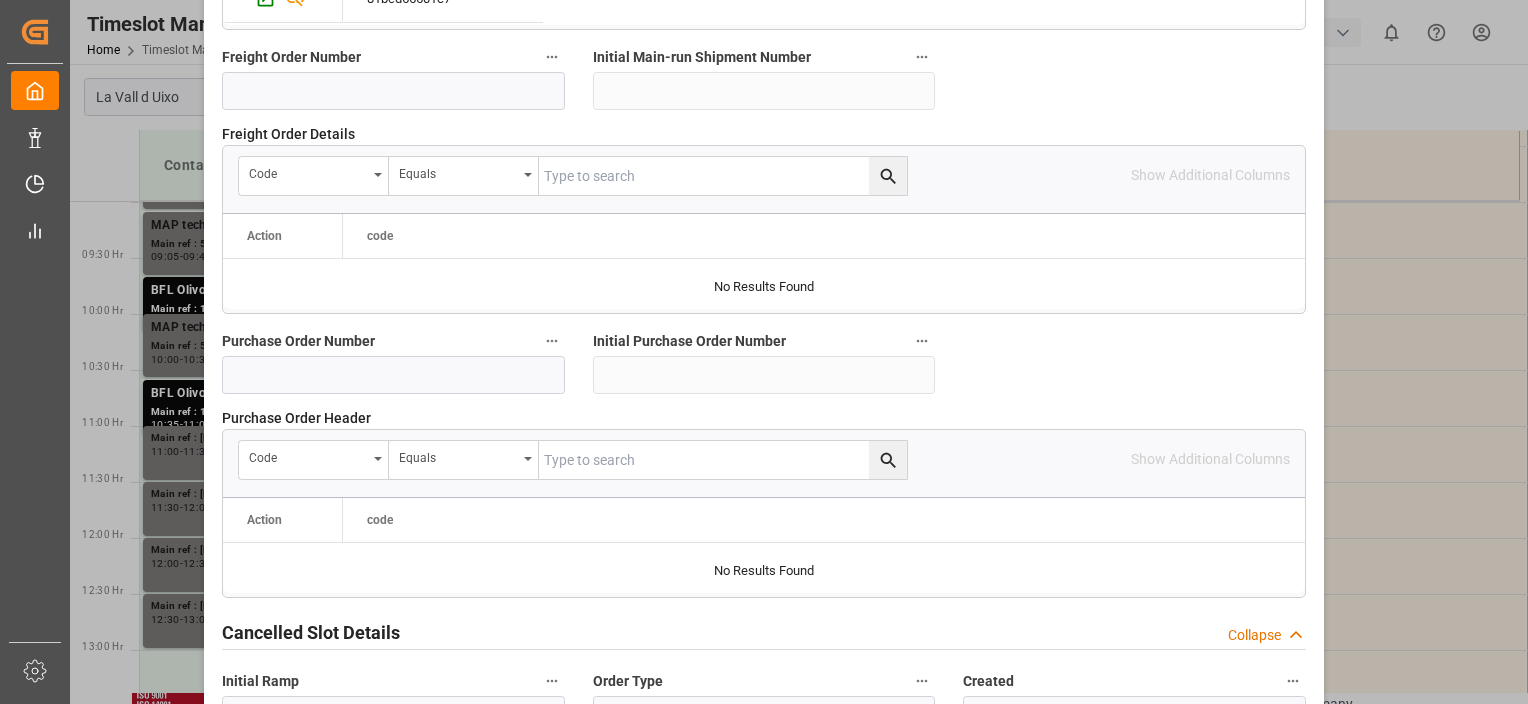 scroll, scrollTop: 2070, scrollLeft: 0, axis: vertical 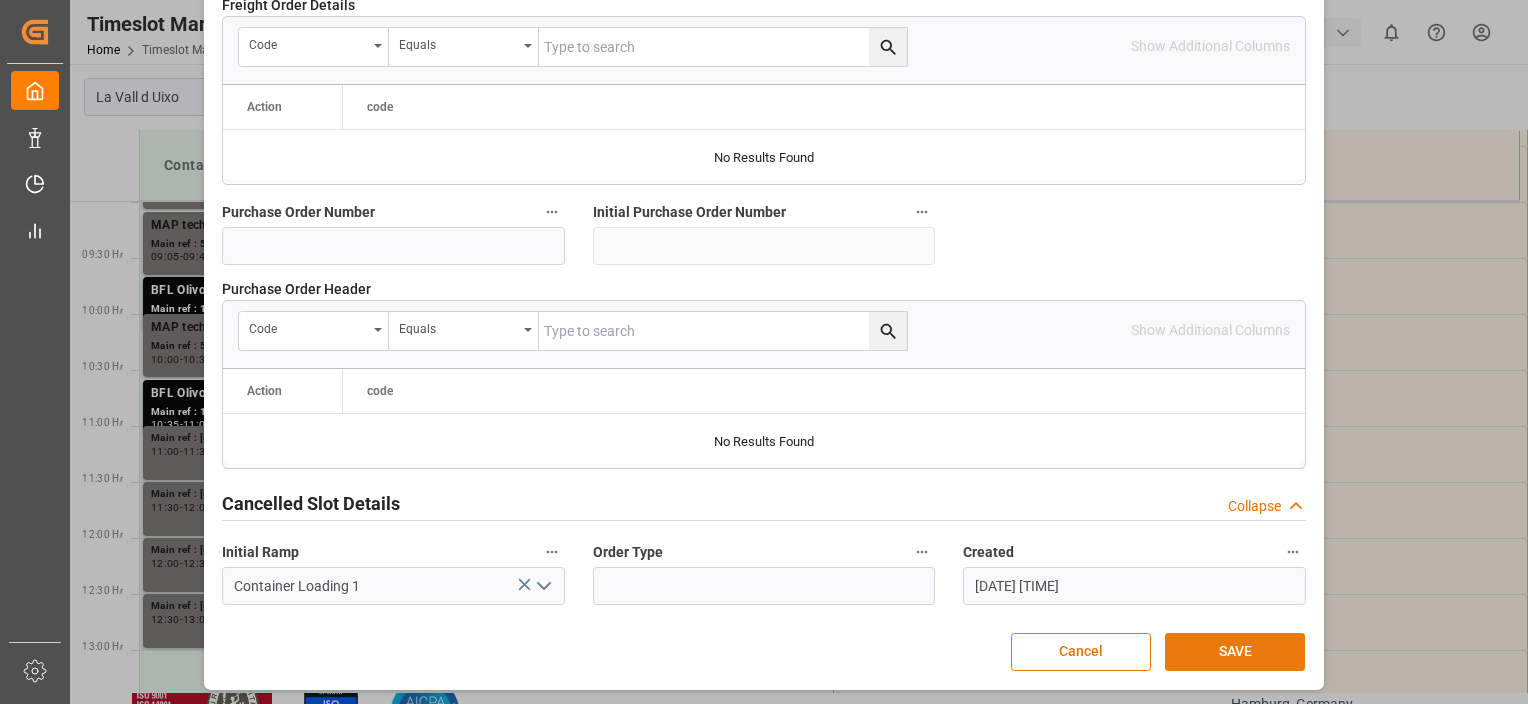 click on "SAVE" at bounding box center [1235, 652] 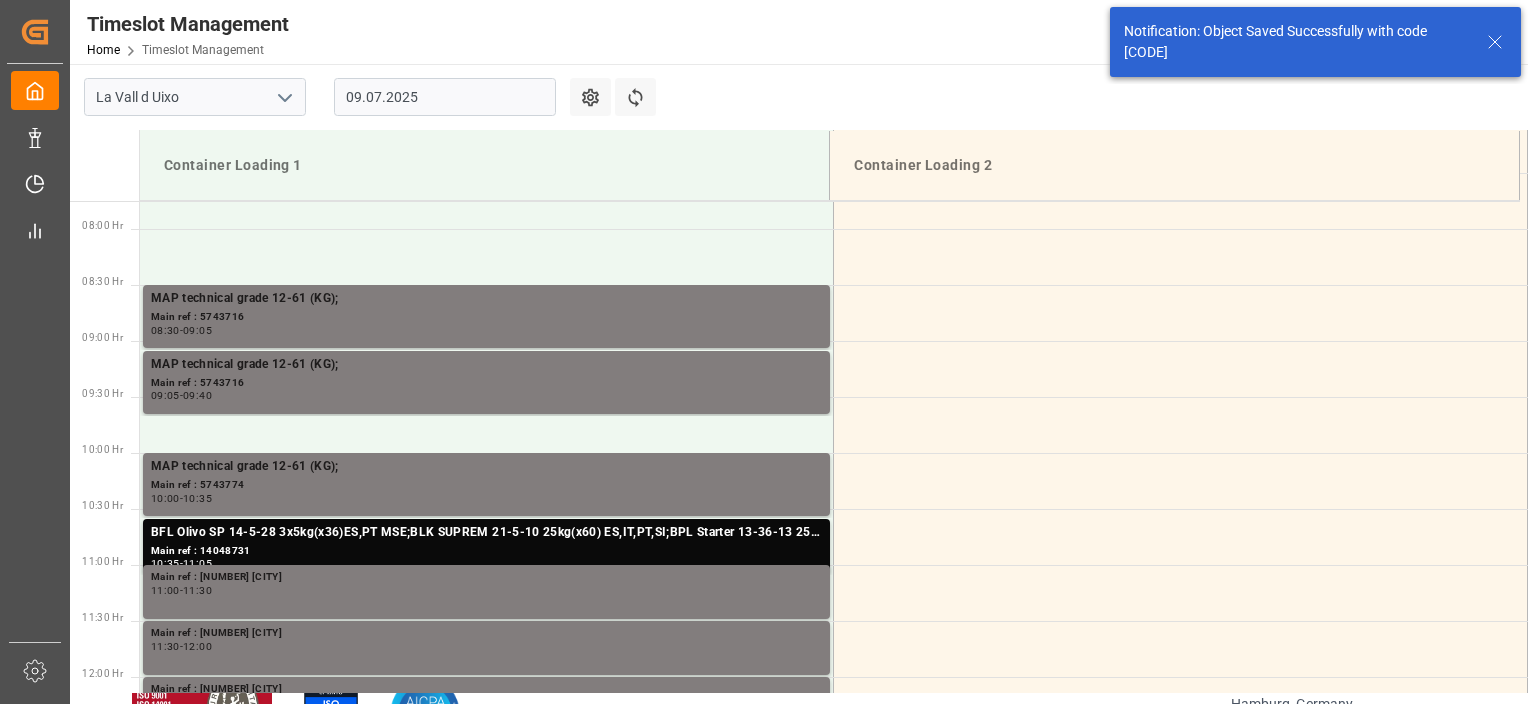 scroll, scrollTop: 1149, scrollLeft: 0, axis: vertical 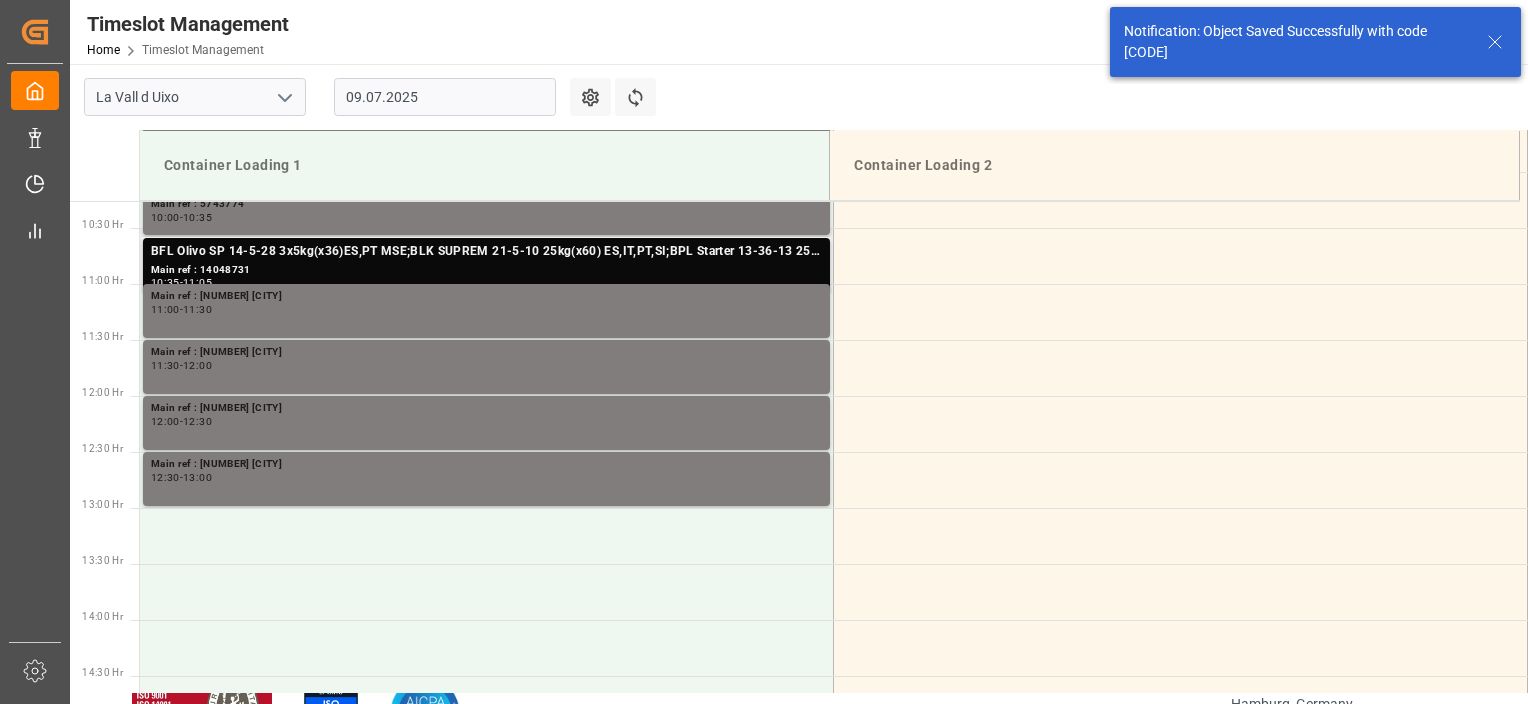click on "BFL Olivo SP 14-5-28 3x5kg(x36)ES,PT MSE;BLK SUPREM 21-5-10 25kg(x60) ES,IT,PT,SI;BPL Starter 13-36-13 25kg (x48) GEN;NTC Sol 9-0-43 25kg (x48) GEN;NTC SOLUB BS 4-0-40 25KG (X48) WW;BPL Black 18-18-18 25kg (x48) INT MSE;HAK Cal + NPK 14-6-15(+15) 25Kg (x42) WW;BPL Starter 13-36-13 25kg (x48) GEN;NTC SOLUB BS 4-0-40 25KG (X48) WW;HAK Cal + K 14-5-24+10 25 Kg (x42) WW;" at bounding box center [486, 18] 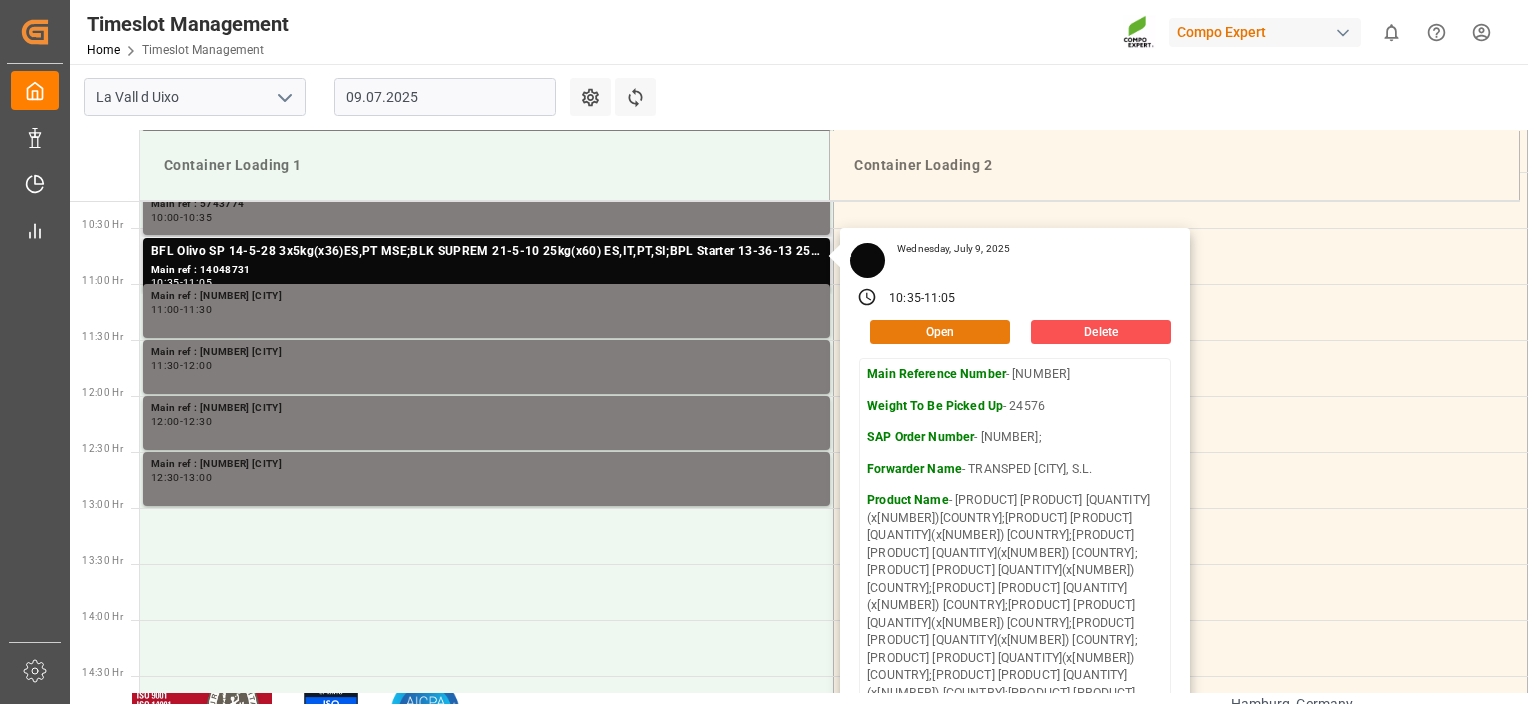 click on "Open" at bounding box center [940, 332] 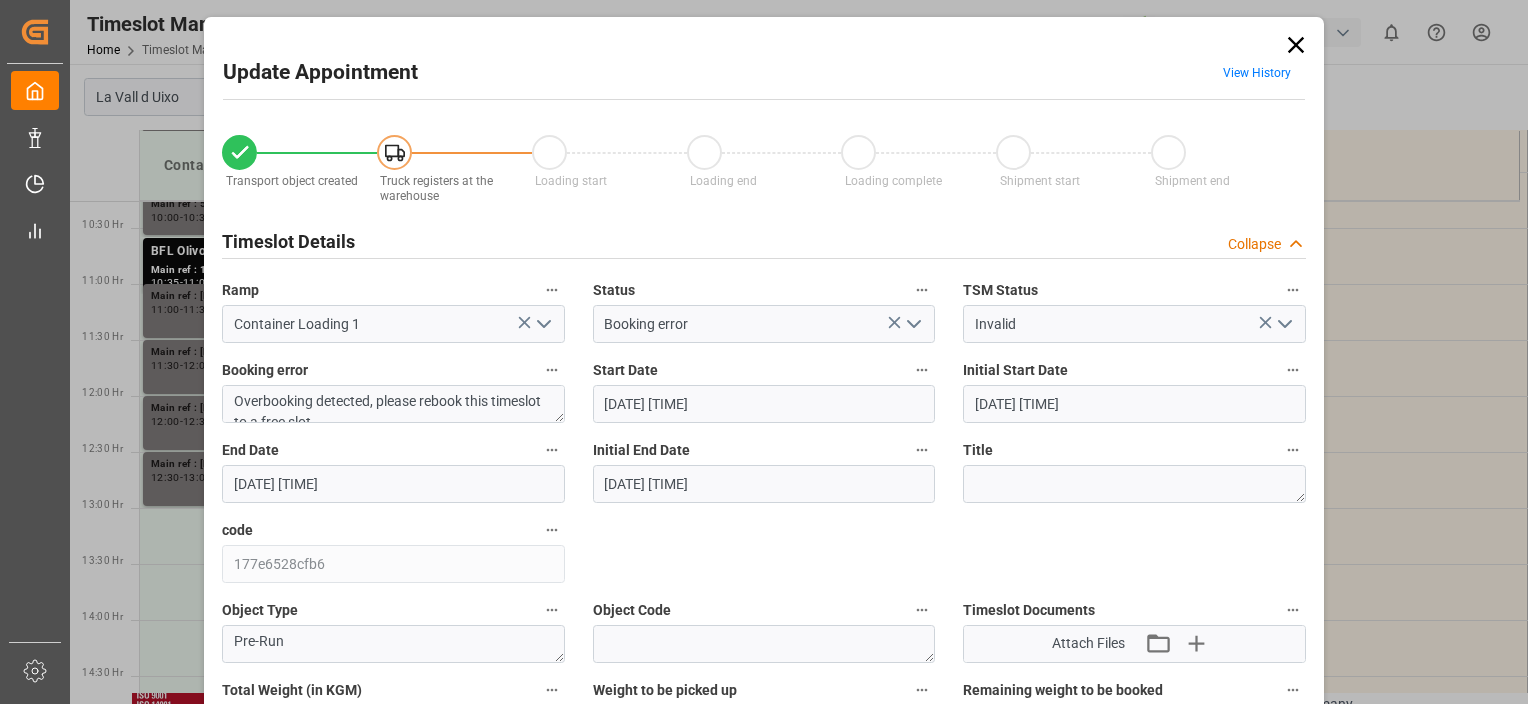 click on "[DATE] [TIME]" at bounding box center [764, 404] 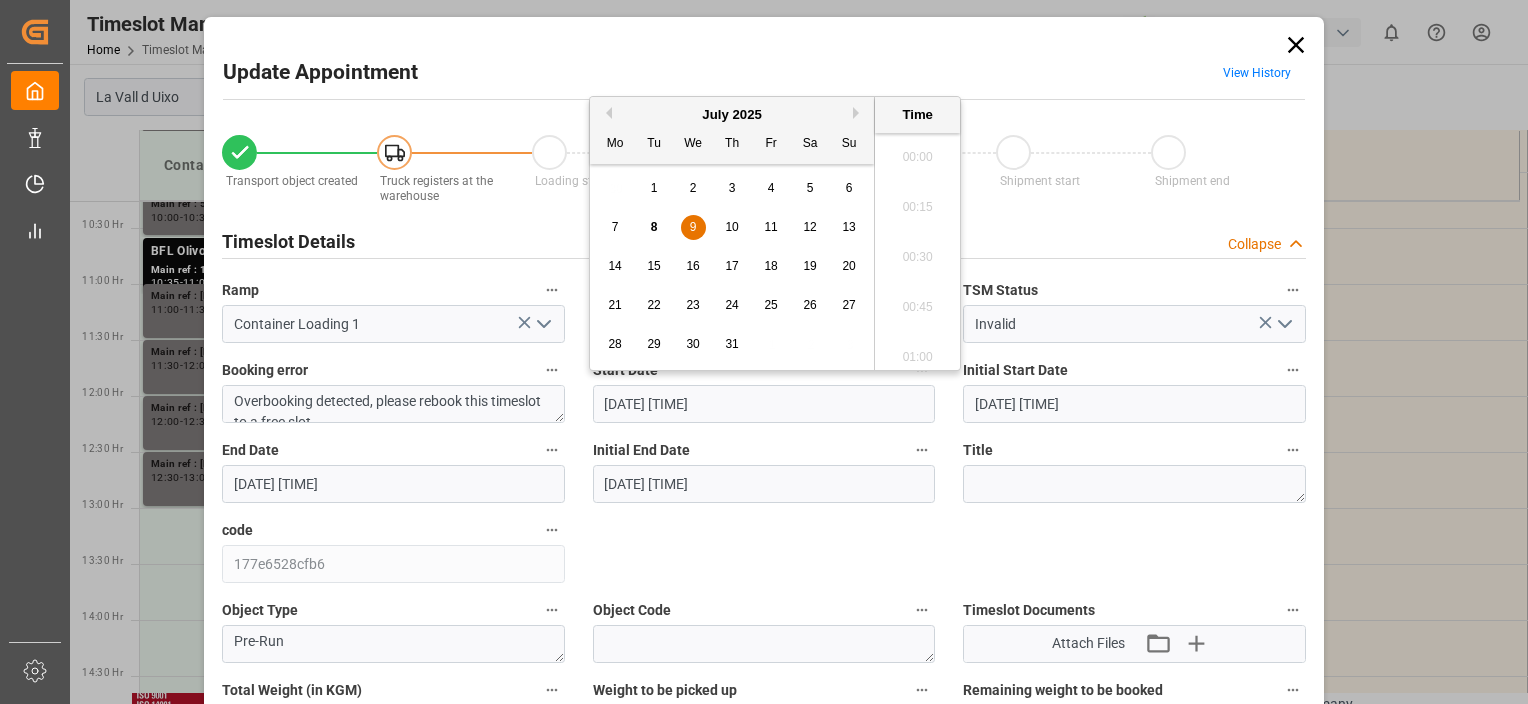 scroll, scrollTop: 2006, scrollLeft: 0, axis: vertical 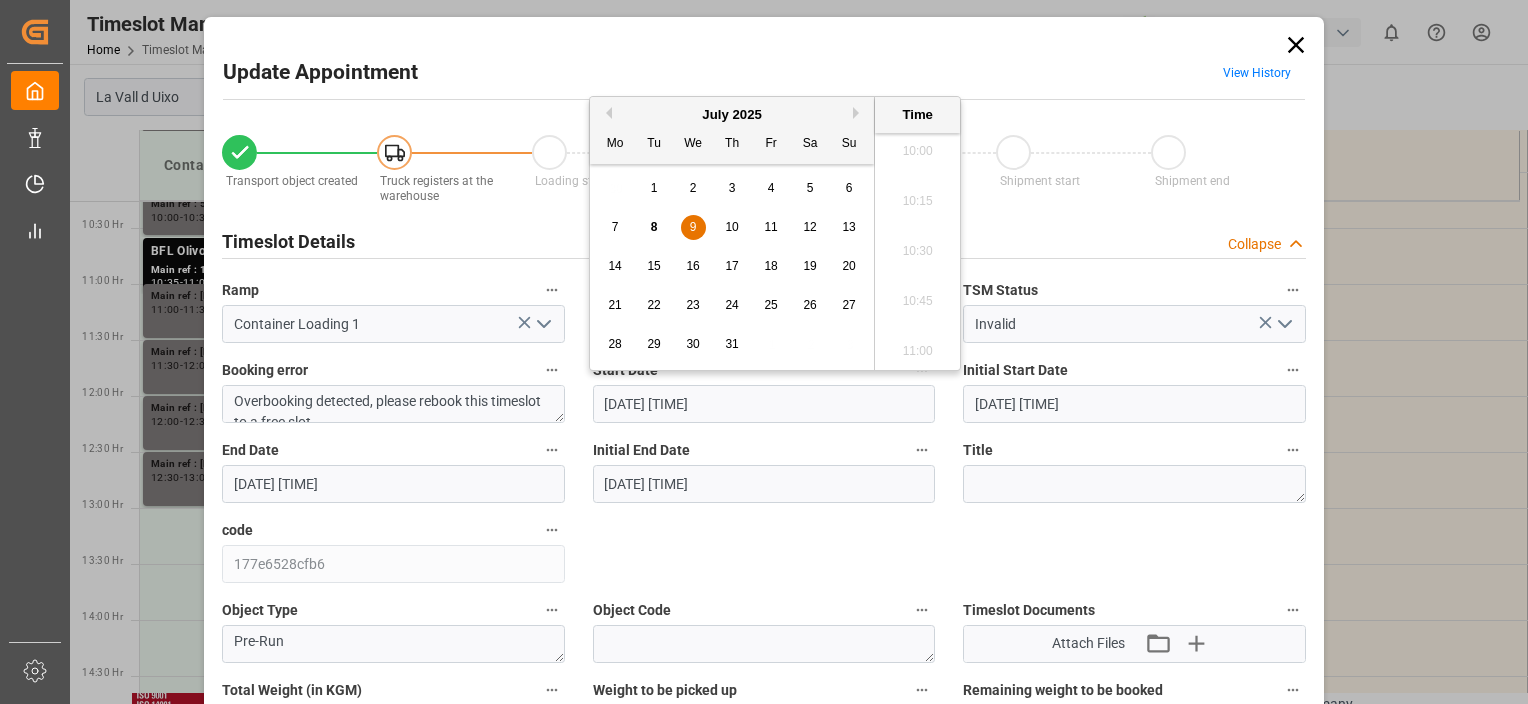click on "10" at bounding box center (732, 228) 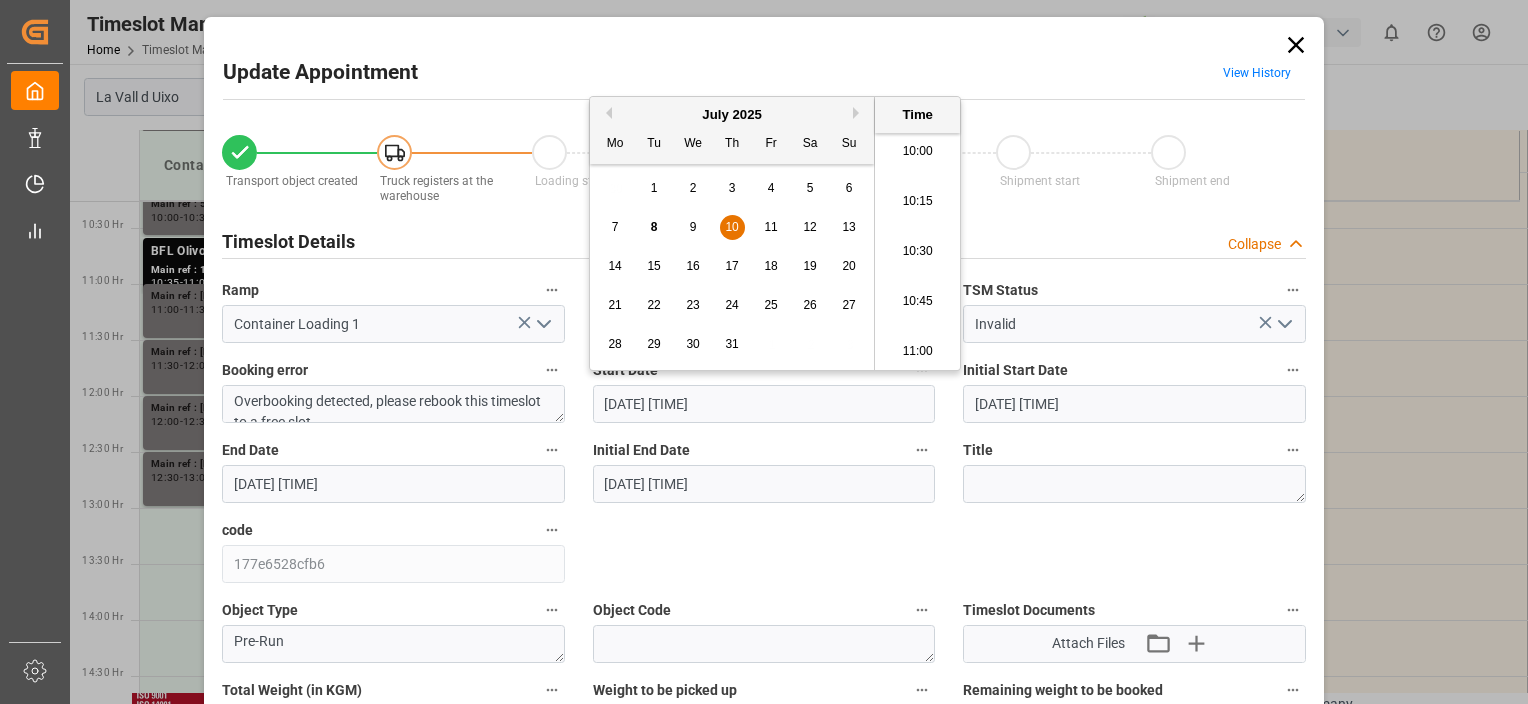 scroll, scrollTop: 2306, scrollLeft: 0, axis: vertical 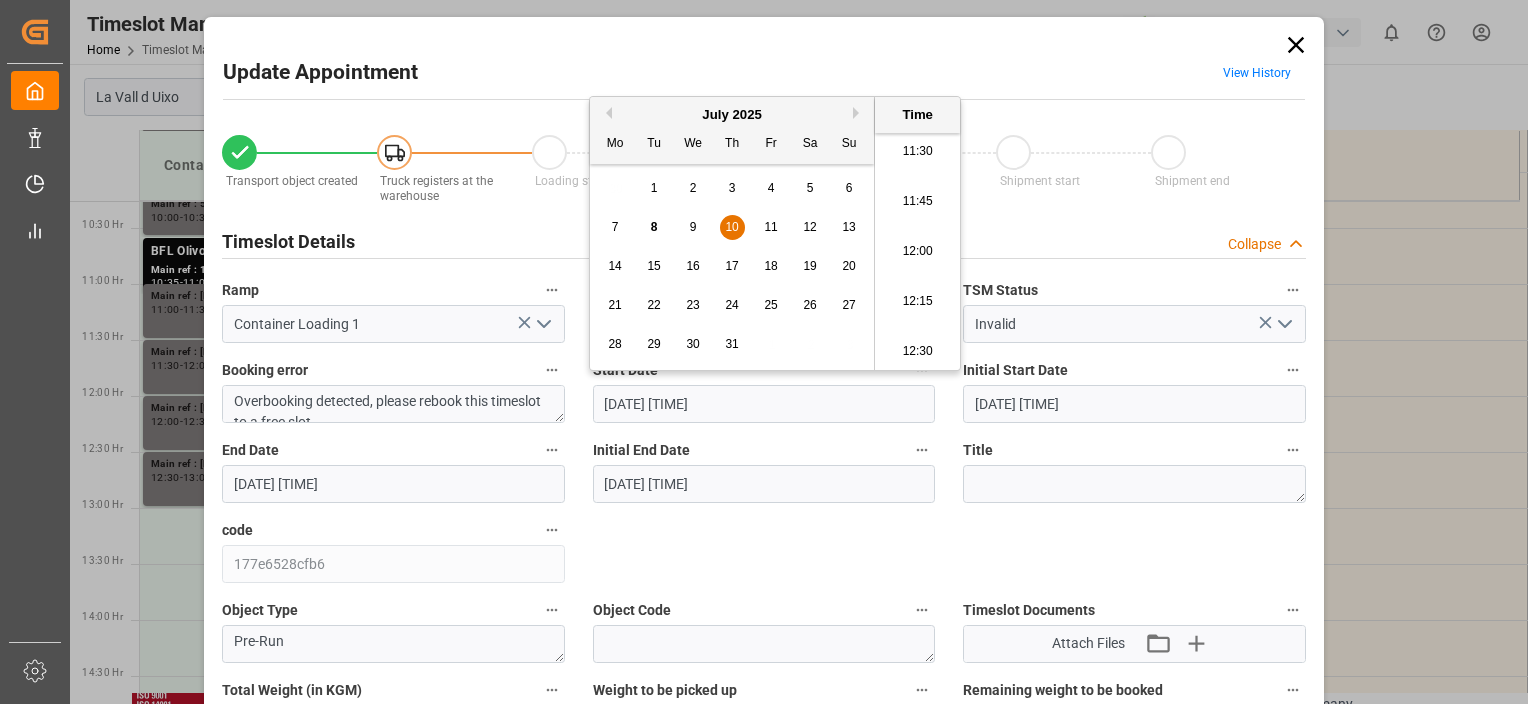 click on "12:30" at bounding box center [917, 352] 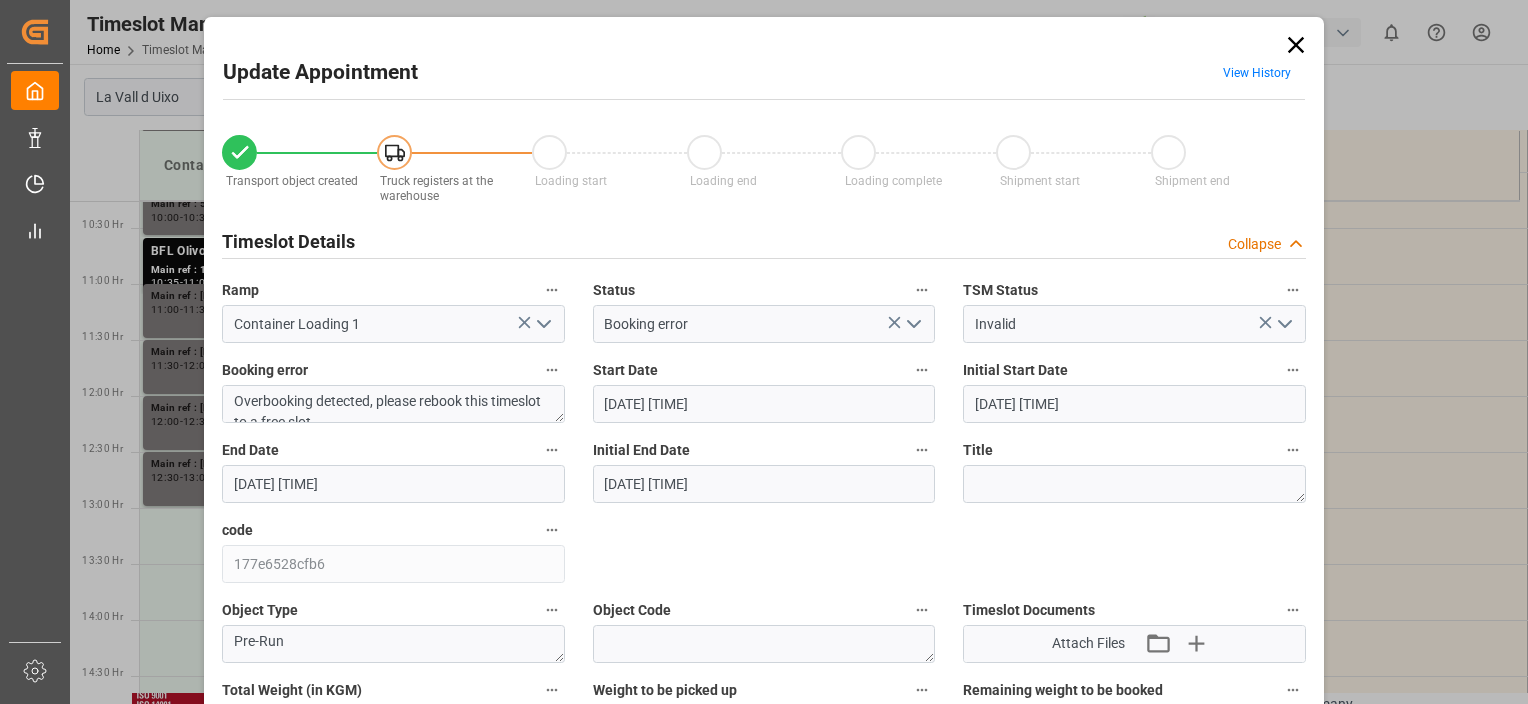 click on "[DATE] [TIME]" at bounding box center [393, 484] 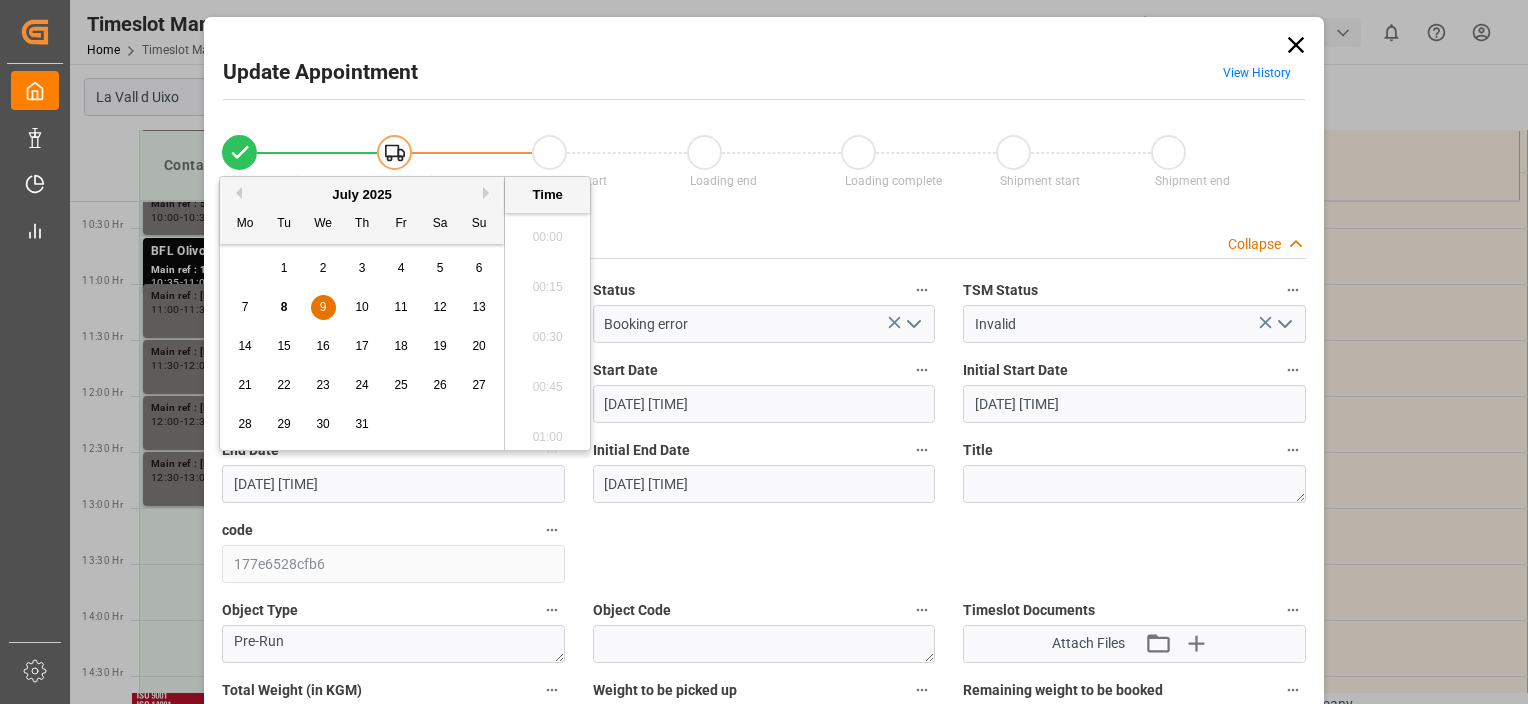 scroll, scrollTop: 2106, scrollLeft: 0, axis: vertical 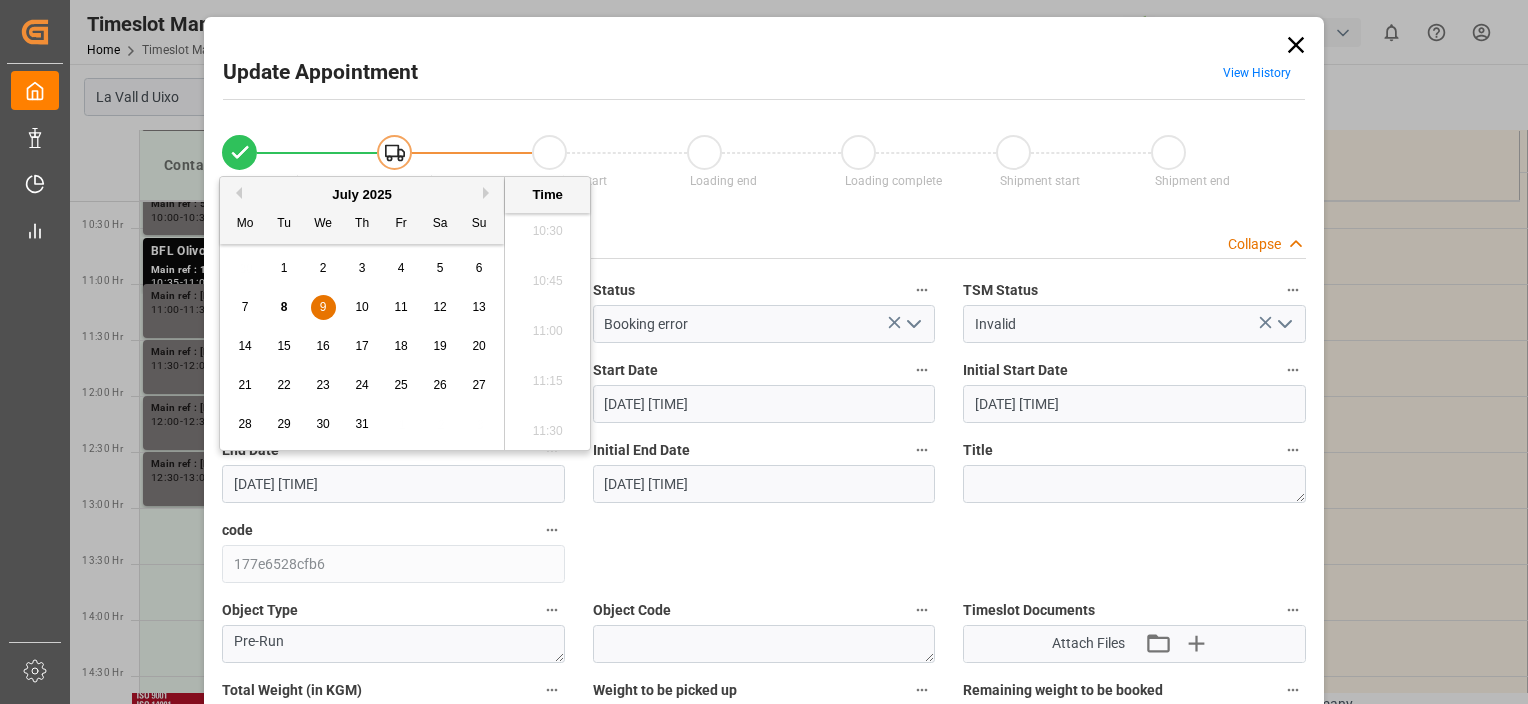 click on "10" at bounding box center (361, 307) 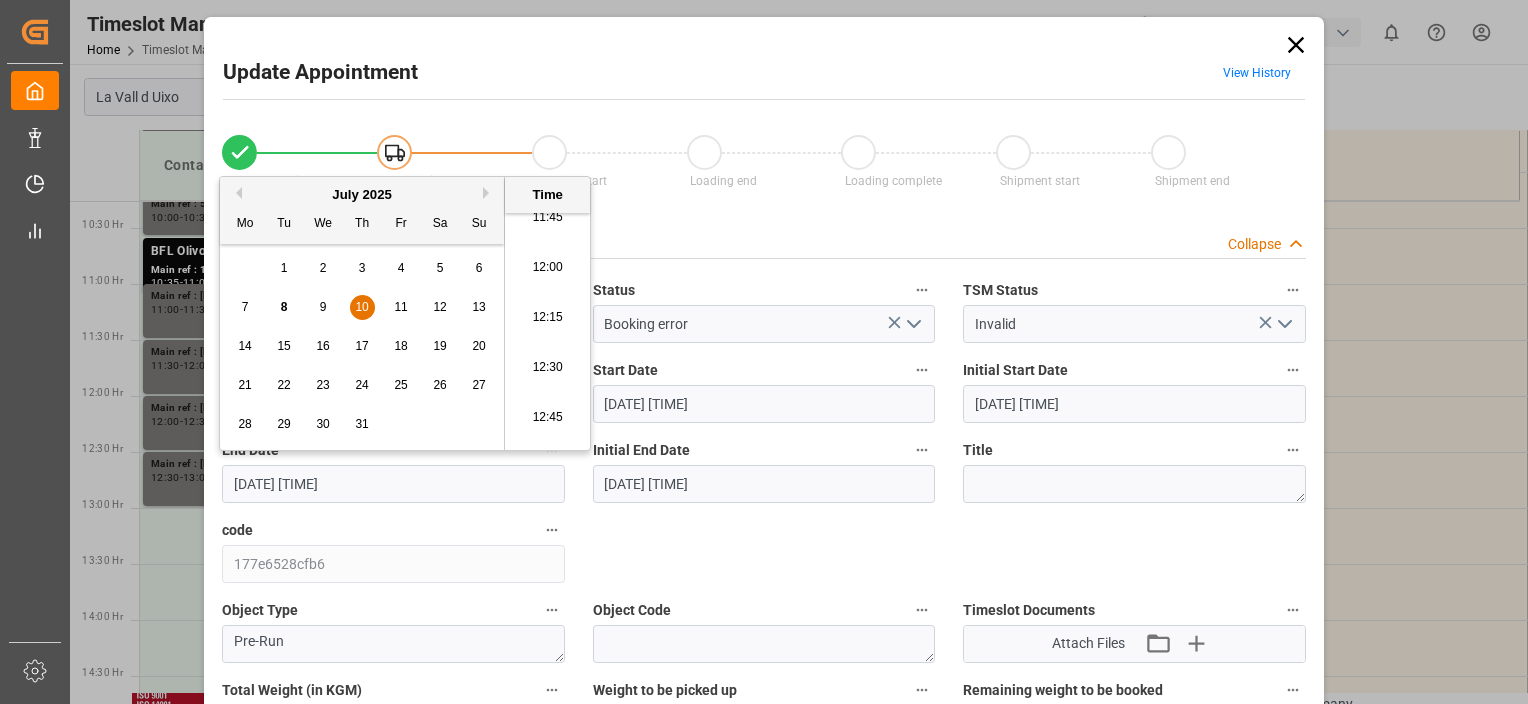 scroll, scrollTop: 2506, scrollLeft: 0, axis: vertical 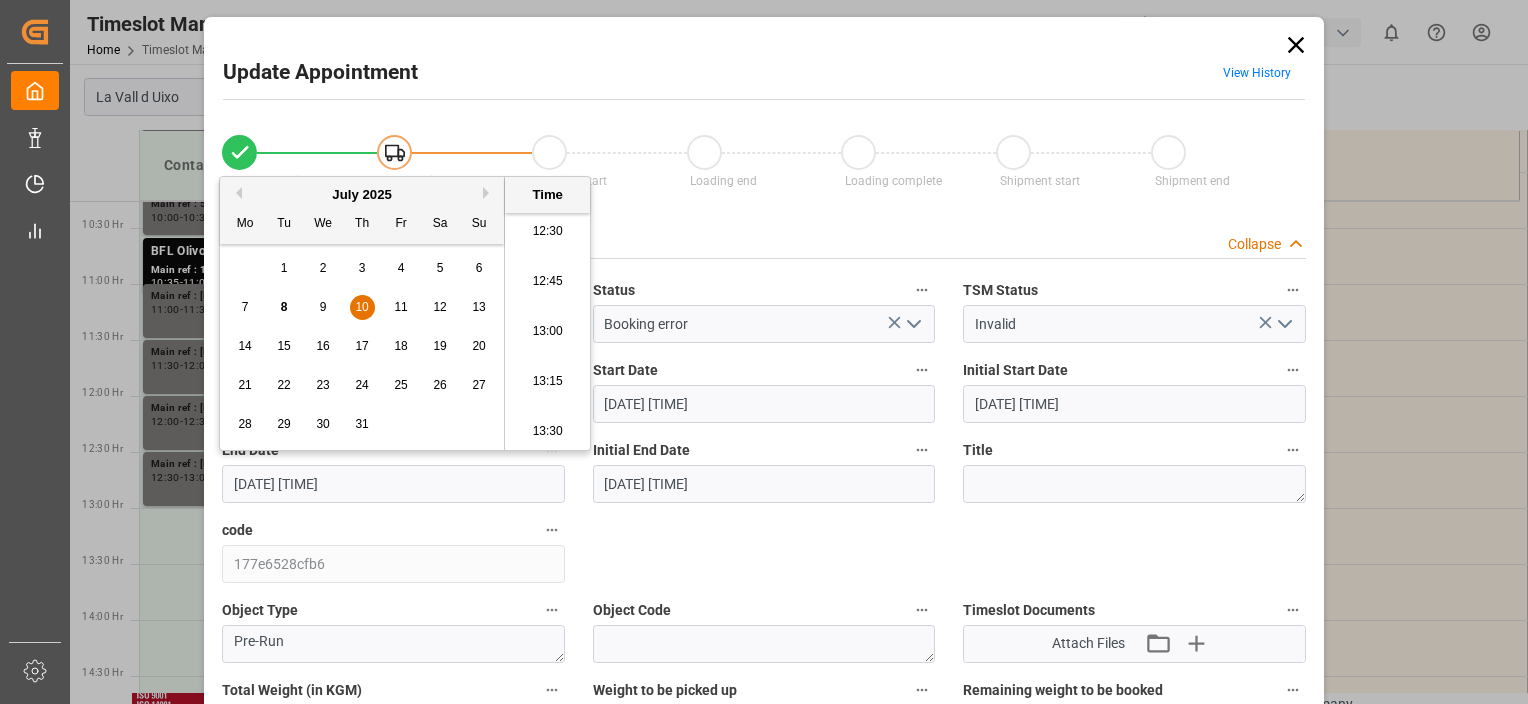 click on "13:00" at bounding box center [547, 332] 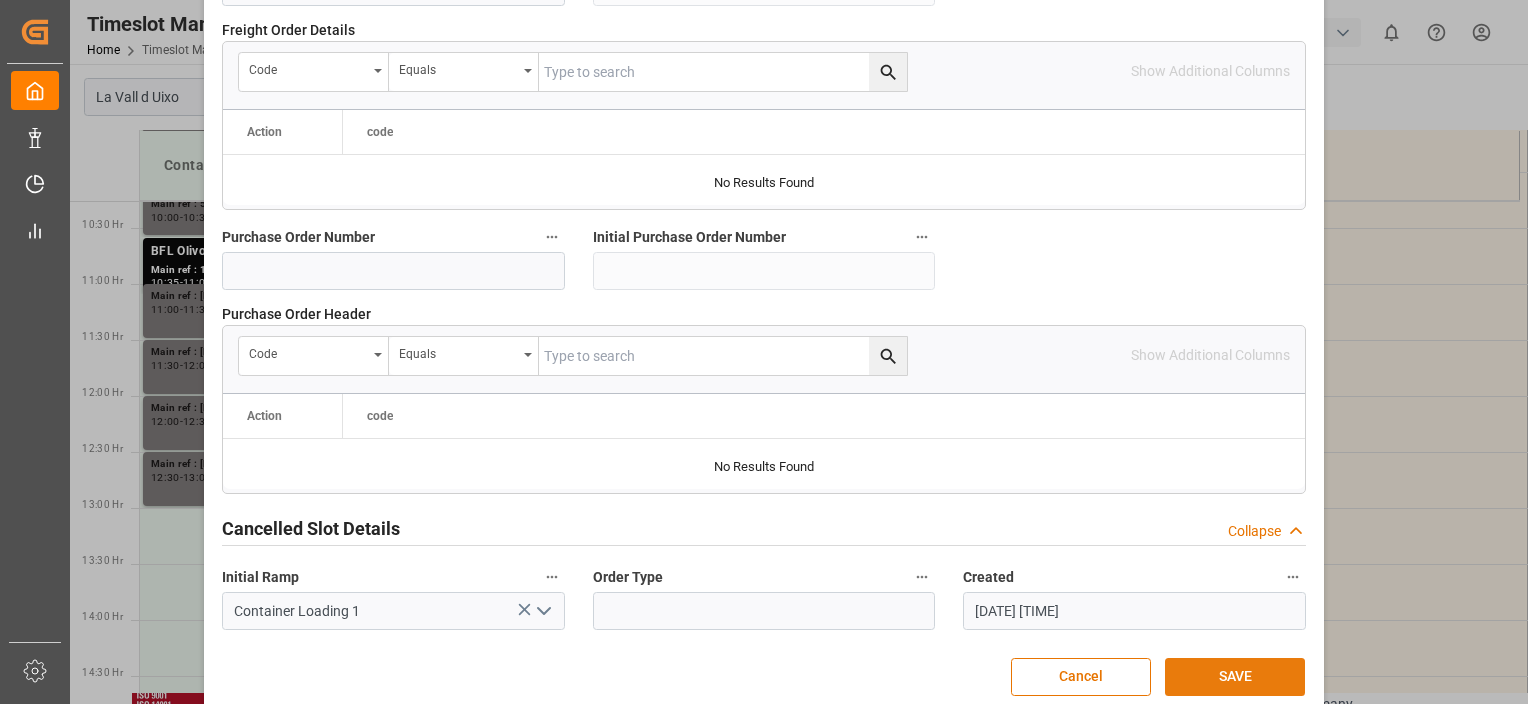 scroll, scrollTop: 2070, scrollLeft: 0, axis: vertical 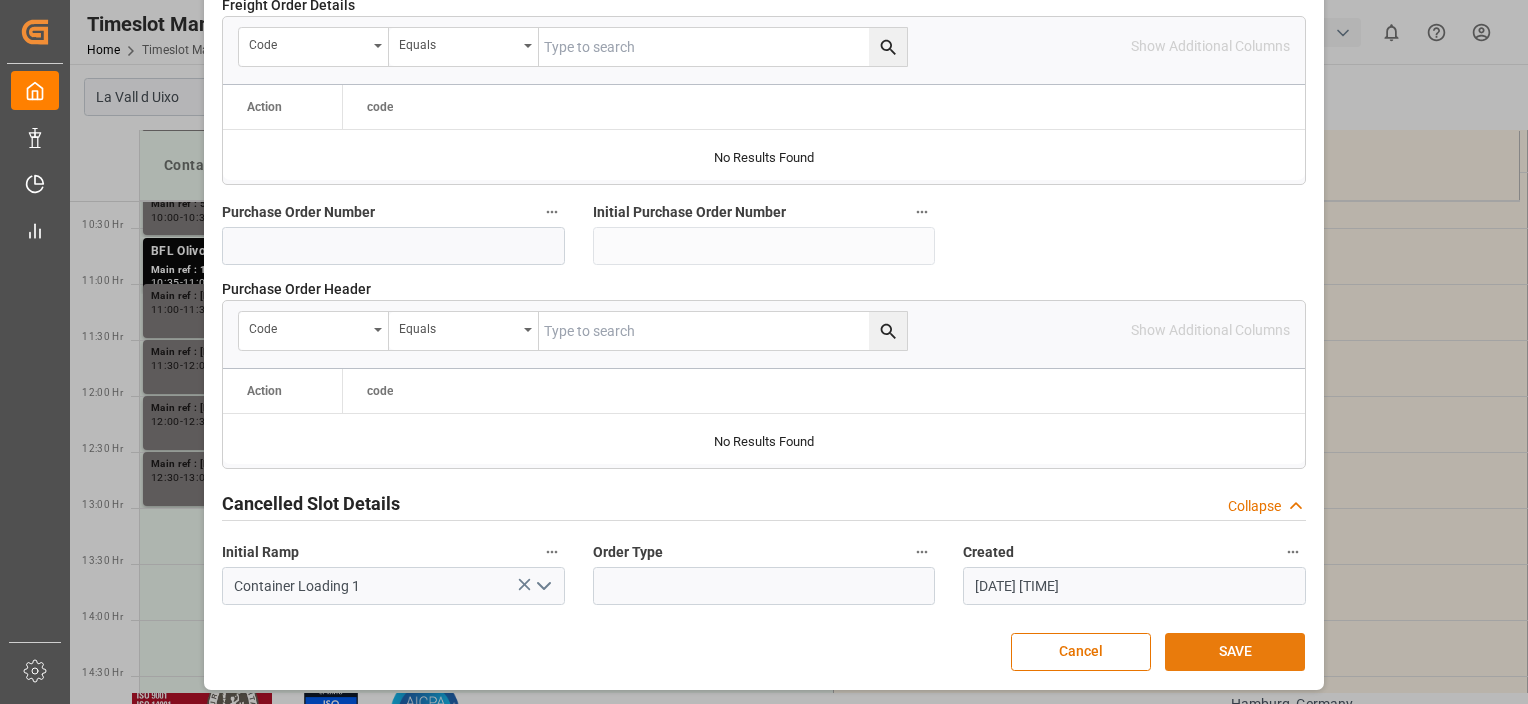 click on "SAVE" at bounding box center [1235, 652] 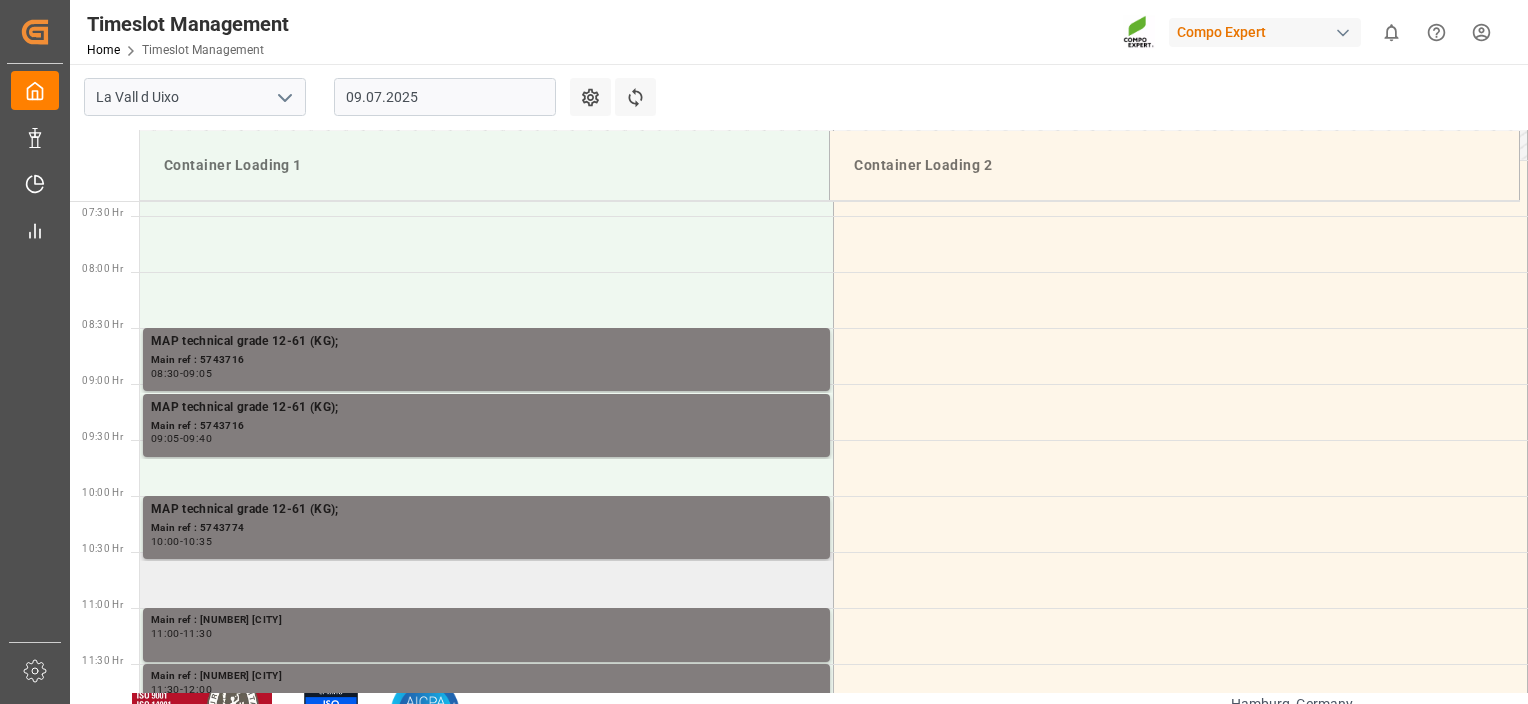 scroll, scrollTop: 719, scrollLeft: 0, axis: vertical 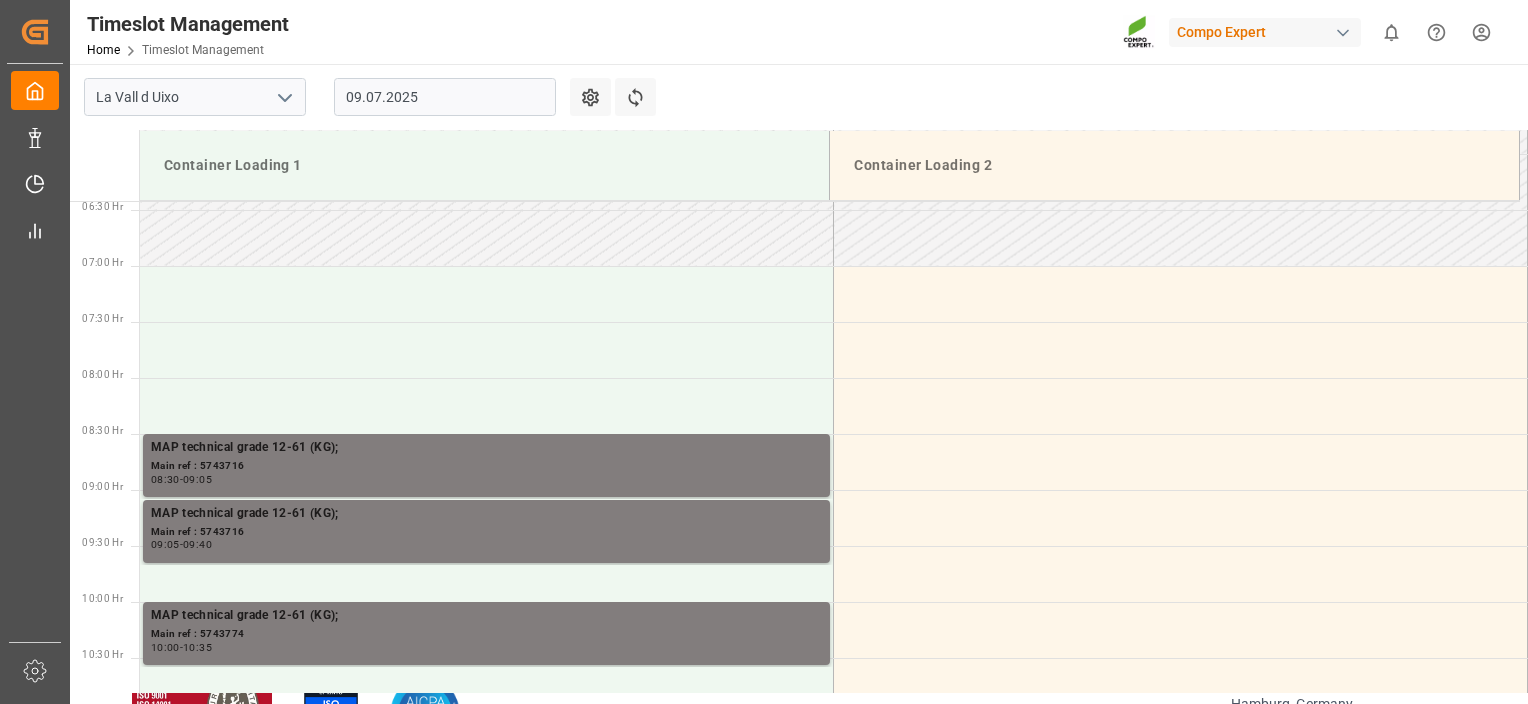 click on "09.07.2025" at bounding box center (445, 97) 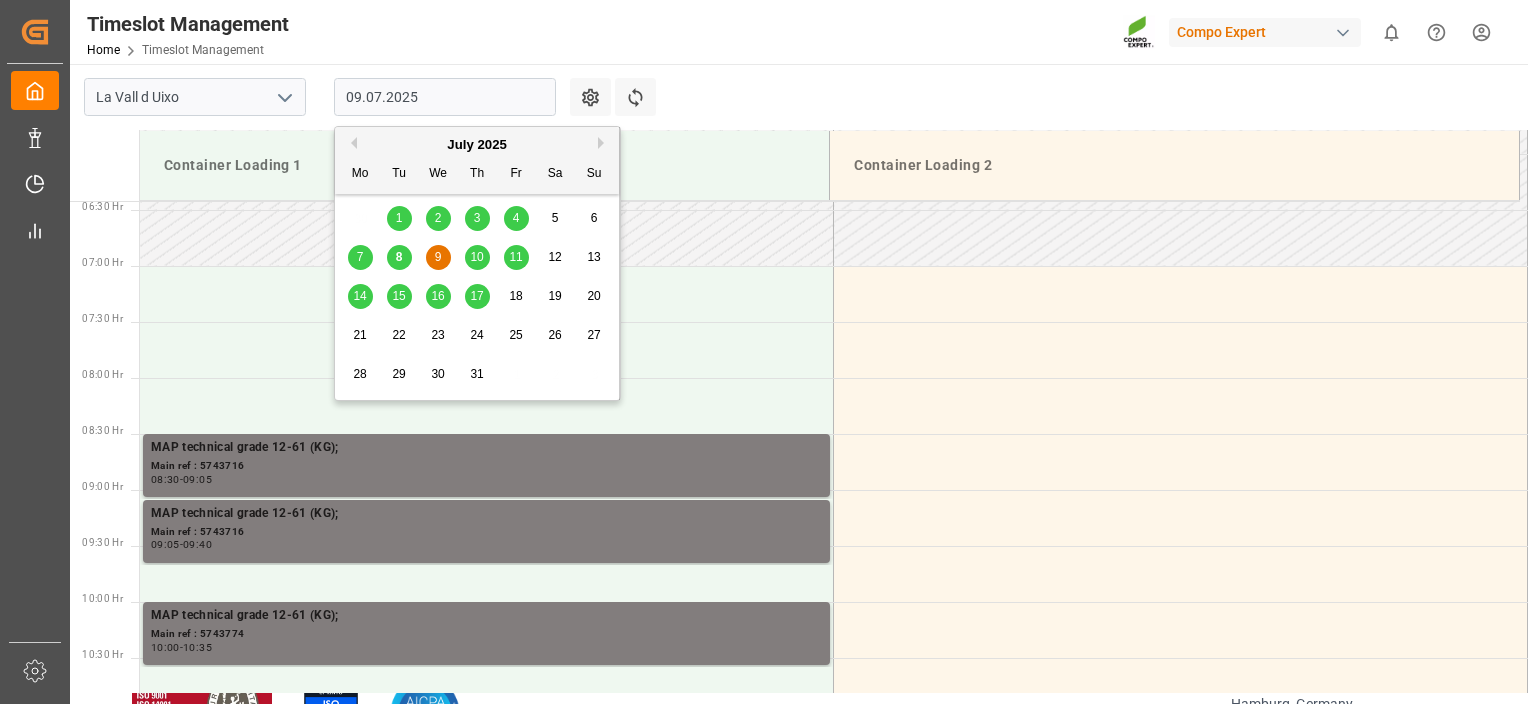 click on "10" at bounding box center [477, 258] 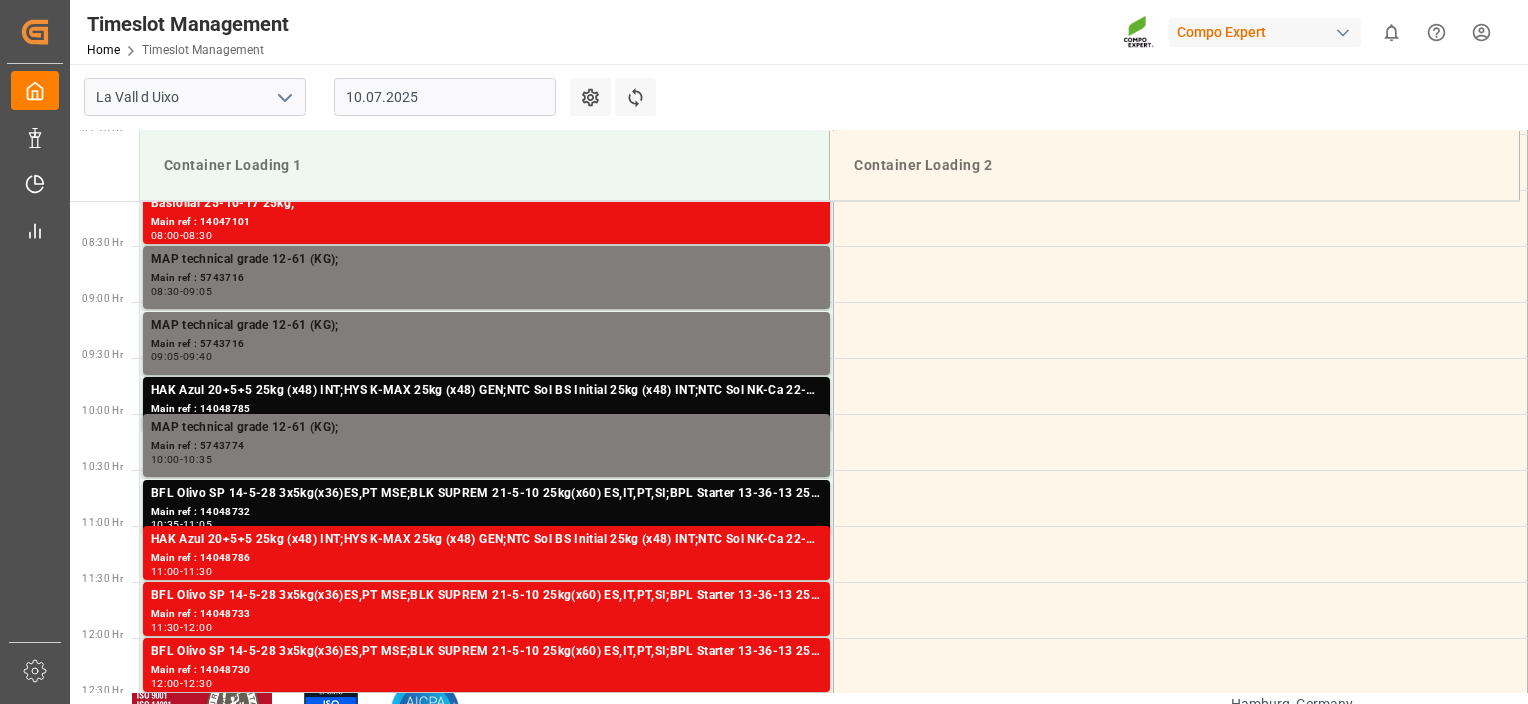 scroll, scrollTop: 1207, scrollLeft: 0, axis: vertical 